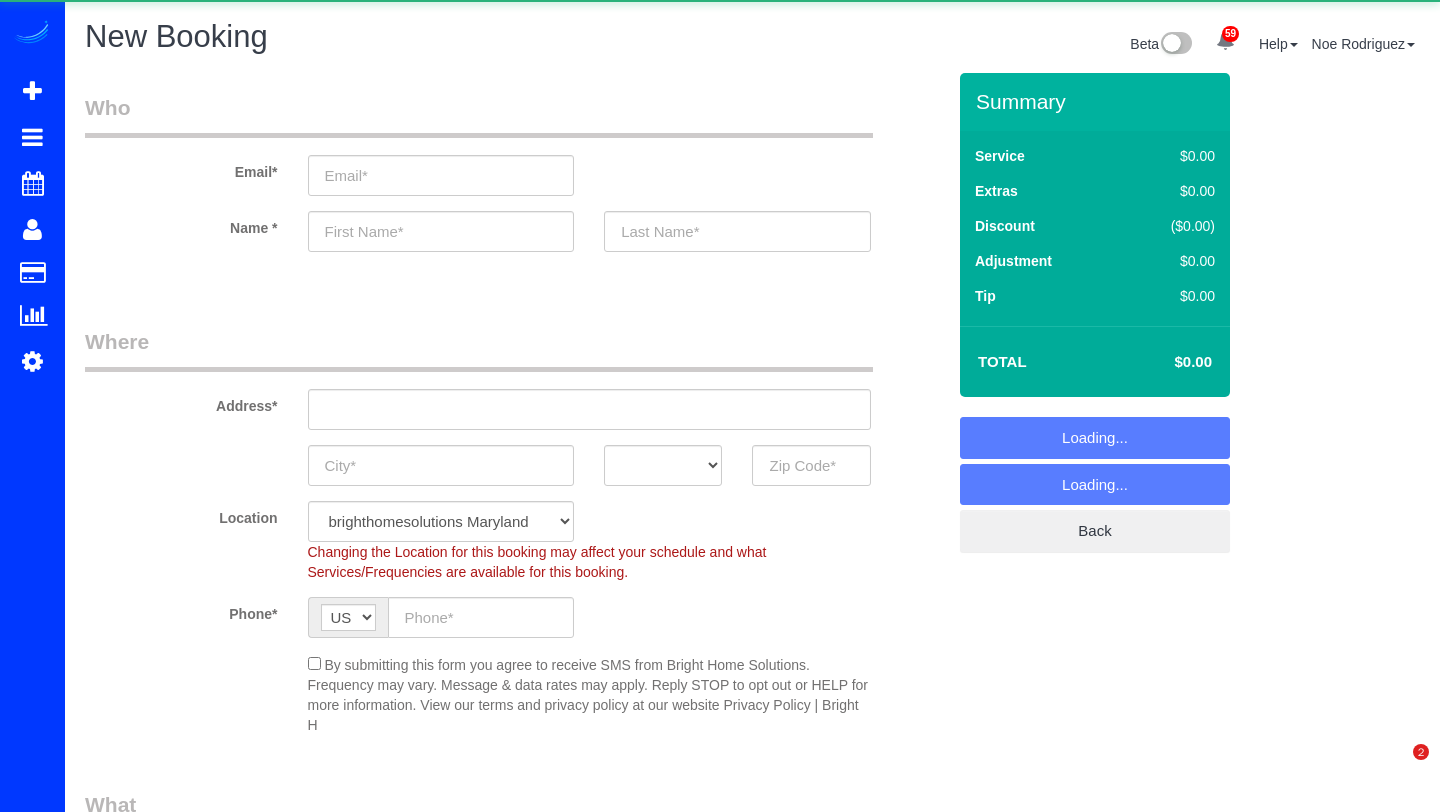 select on "object:2012" 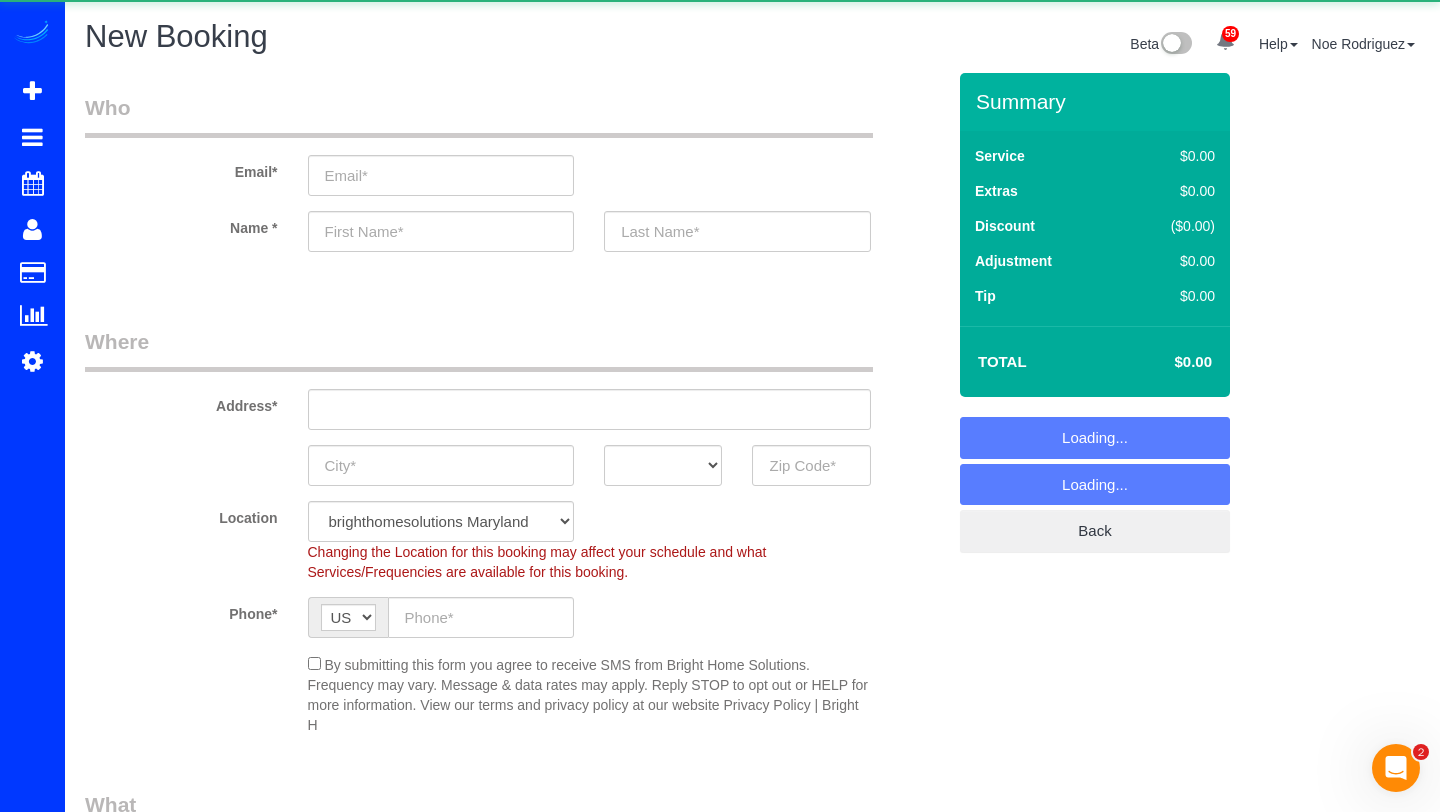scroll, scrollTop: 0, scrollLeft: 0, axis: both 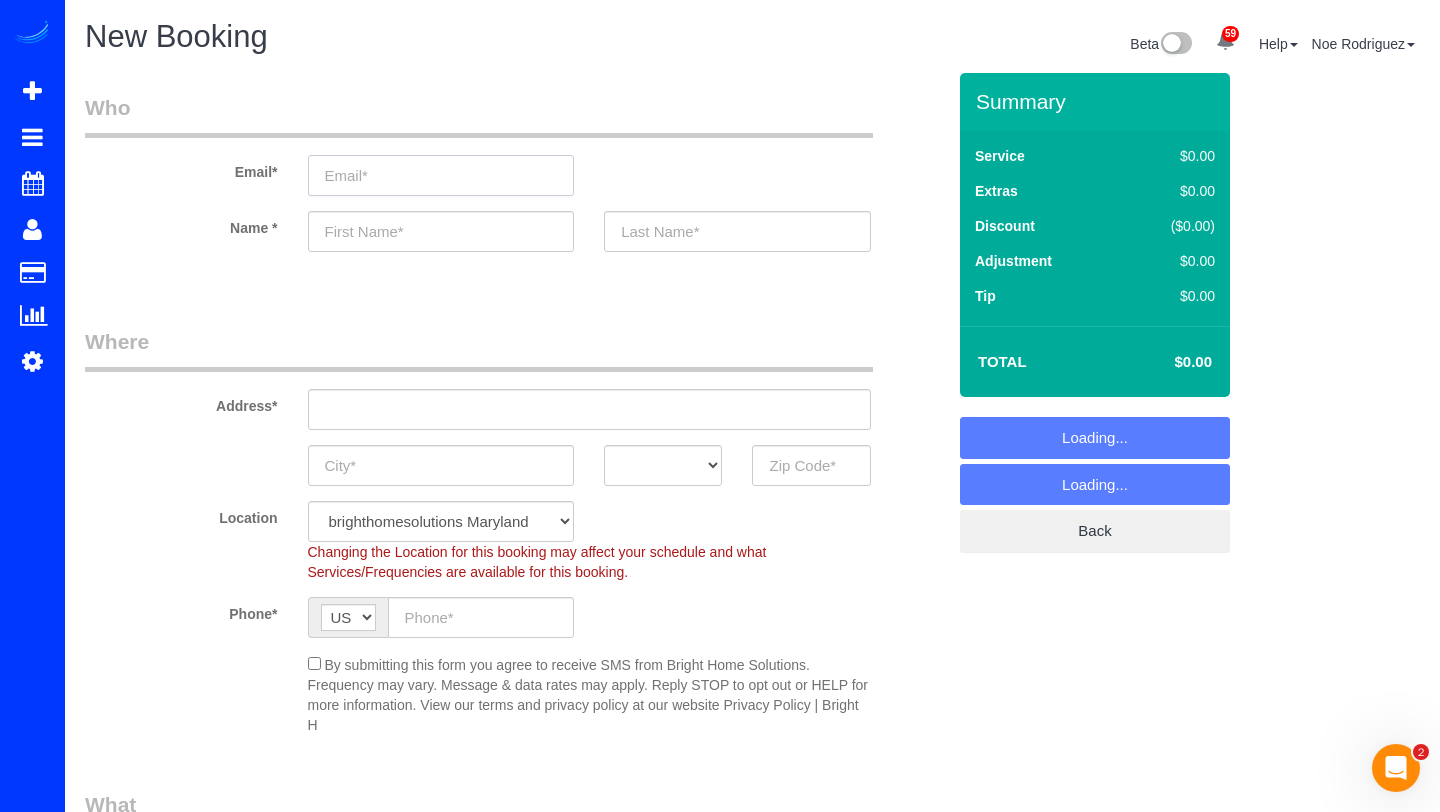 click at bounding box center [441, 175] 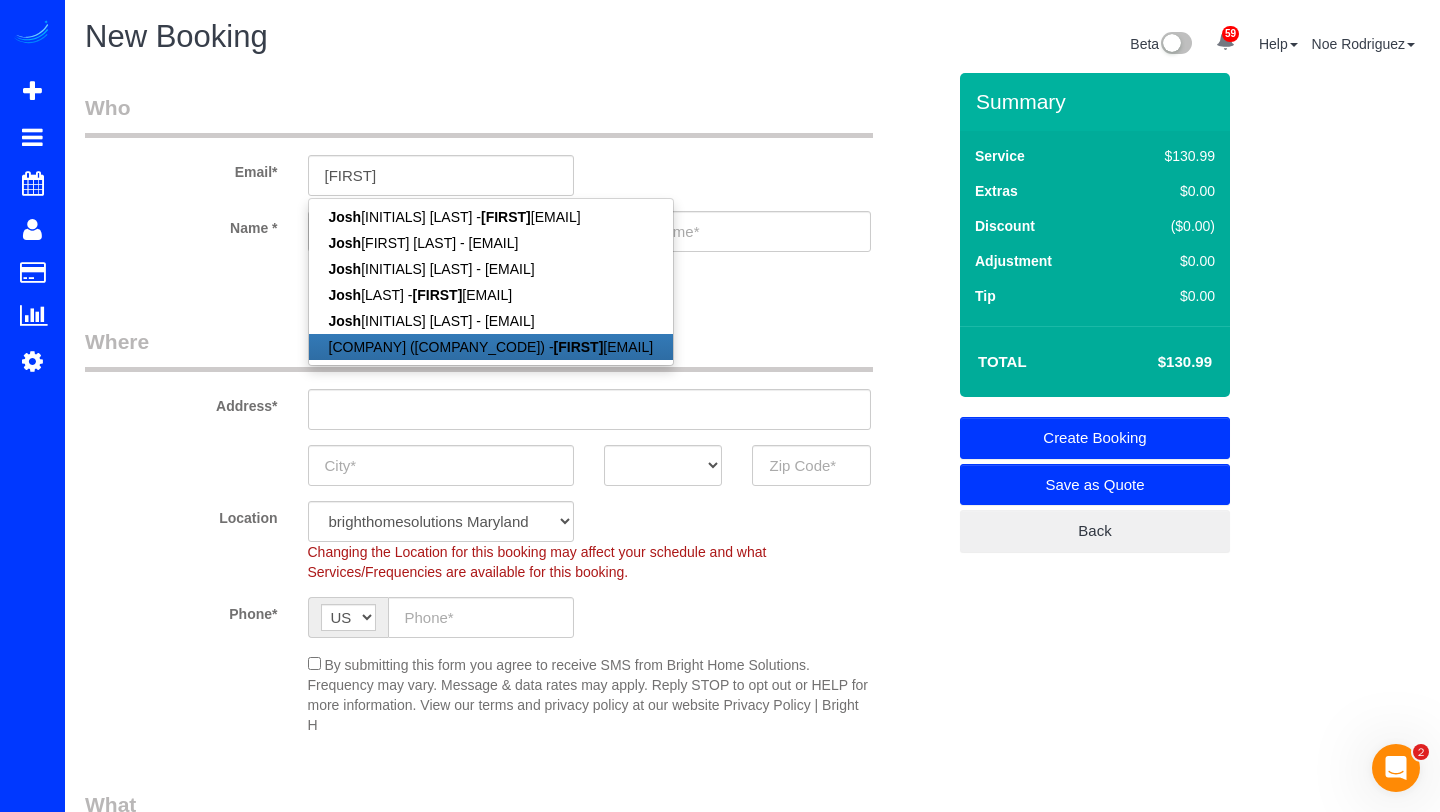click on "[COMPANY] ([COMPANY_CODE]) - [EMAIL]" at bounding box center [491, 347] 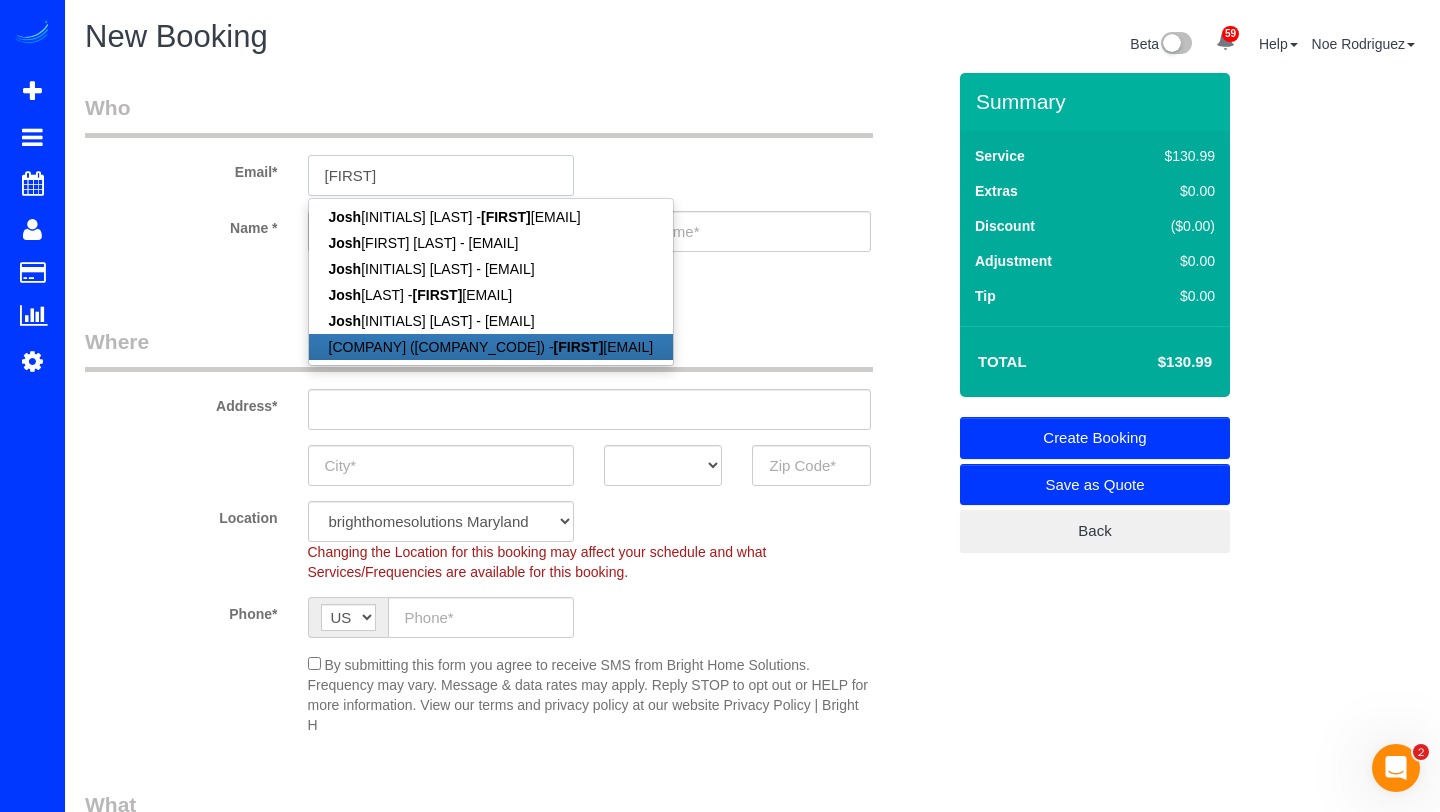type on "[EMAIL]" 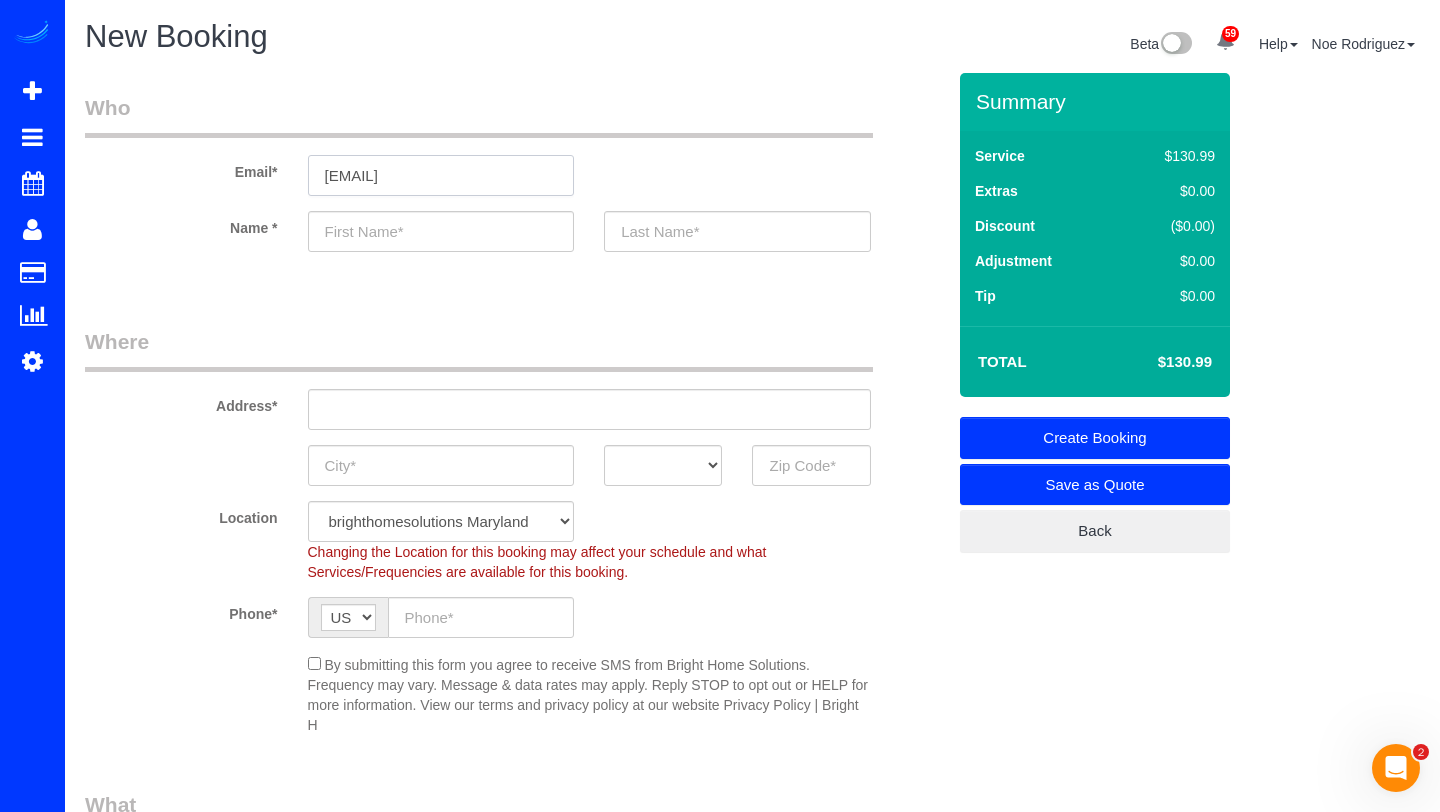type on "MSS" 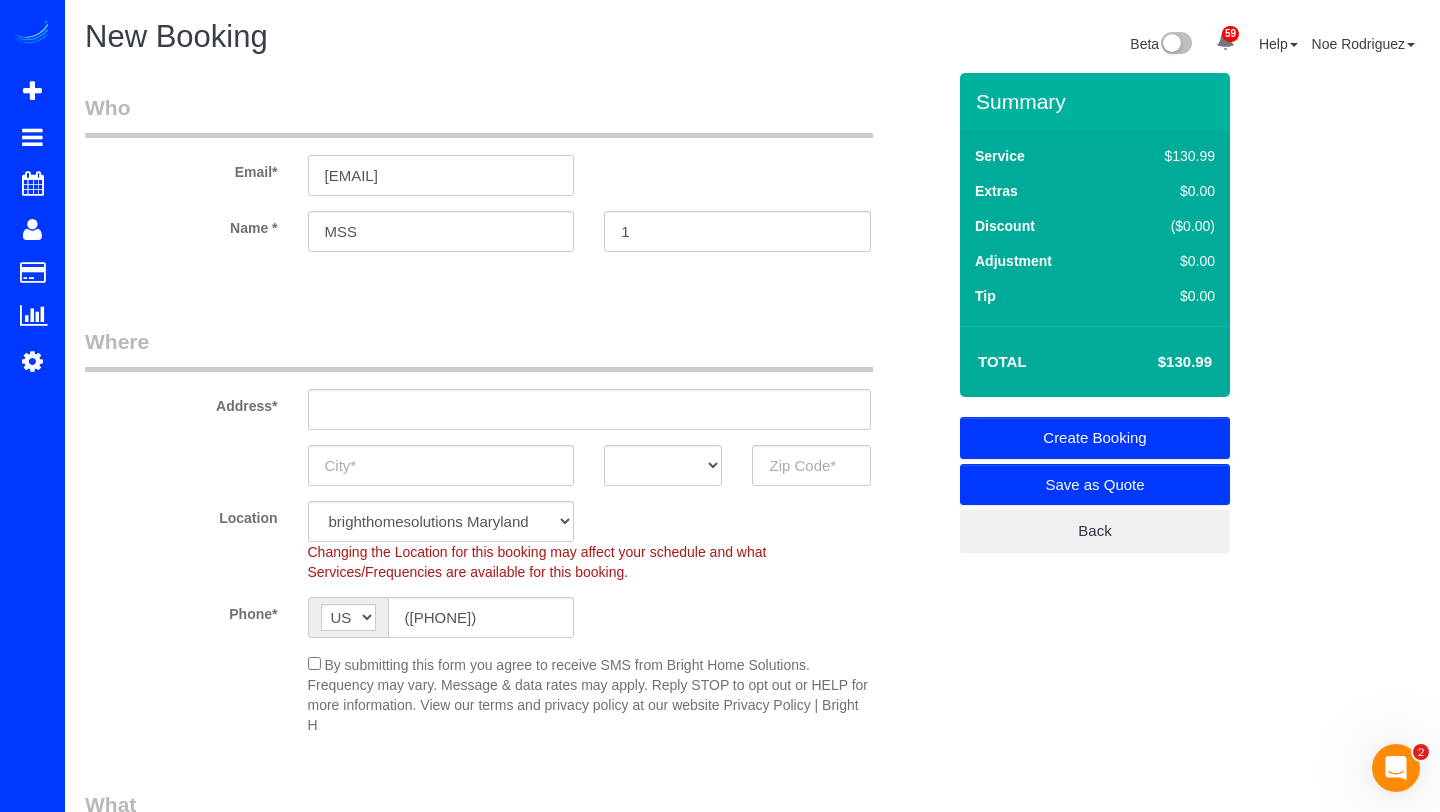 type on "[NUMBER] [ST] [NW]" 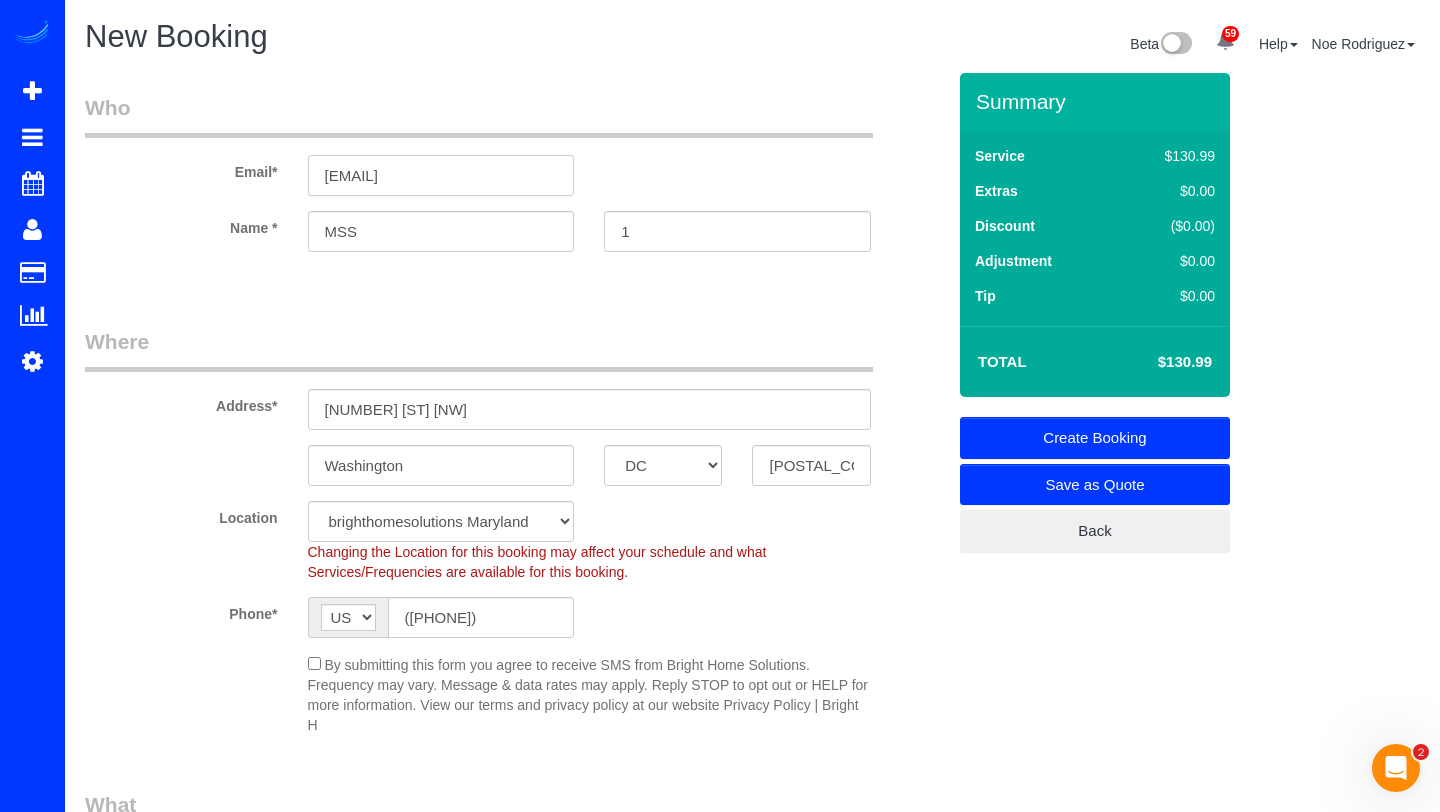 select on "string:[UUID]" 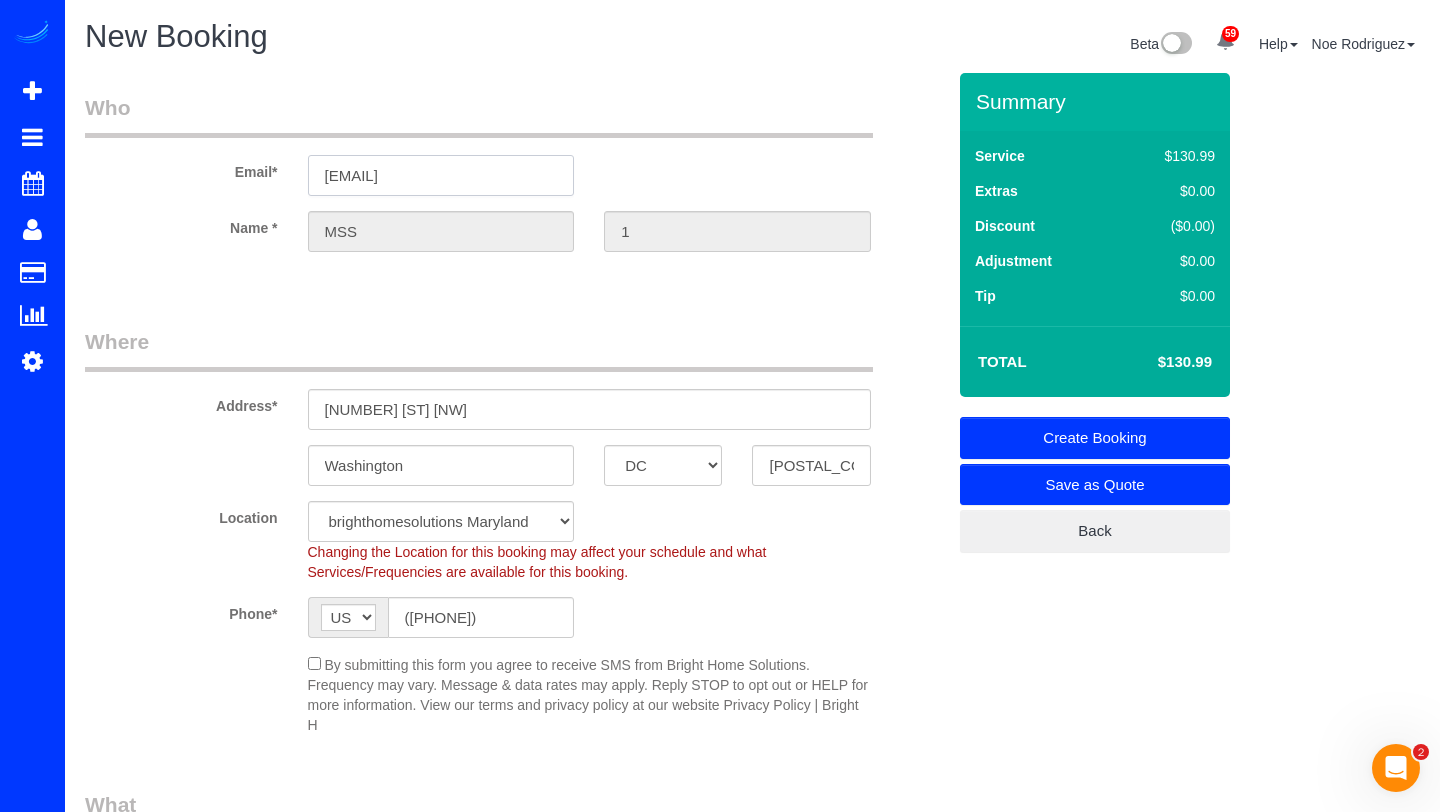 select on "2" 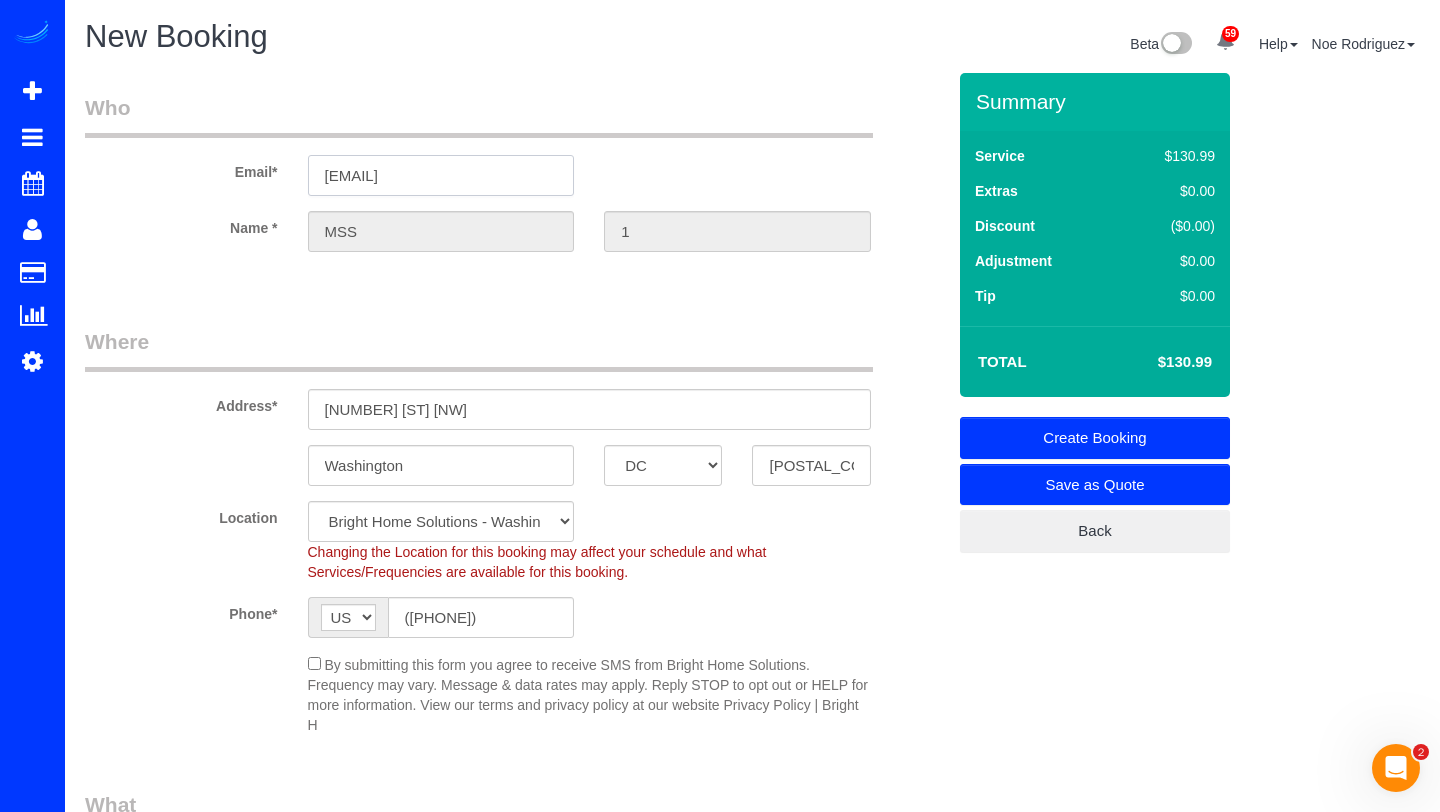 select on "object:2101" 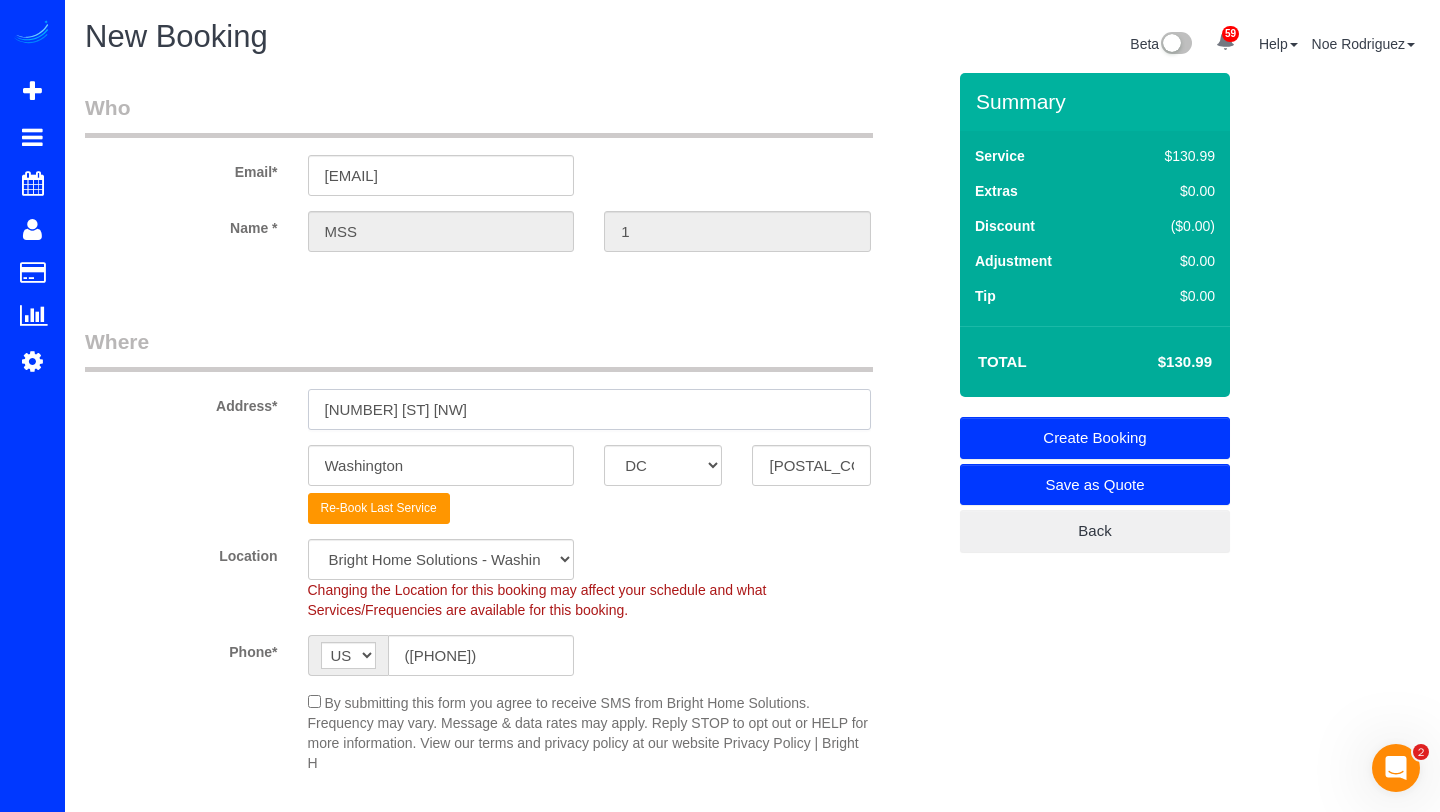 click on "[NUMBER] [ST] [NW]" at bounding box center [589, 409] 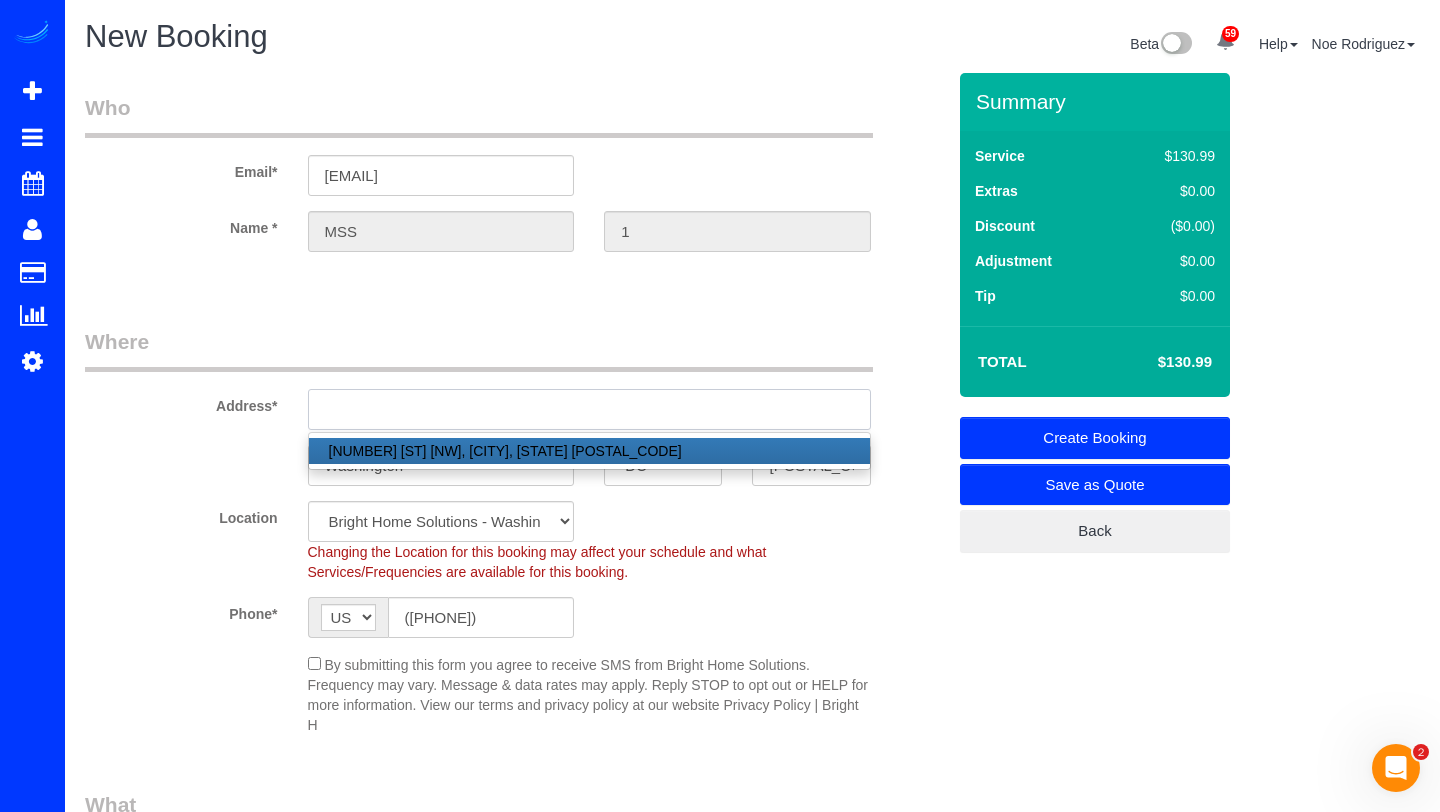 paste on "[NUMBER] [CATHEDRAL] [AVE] [NW]" 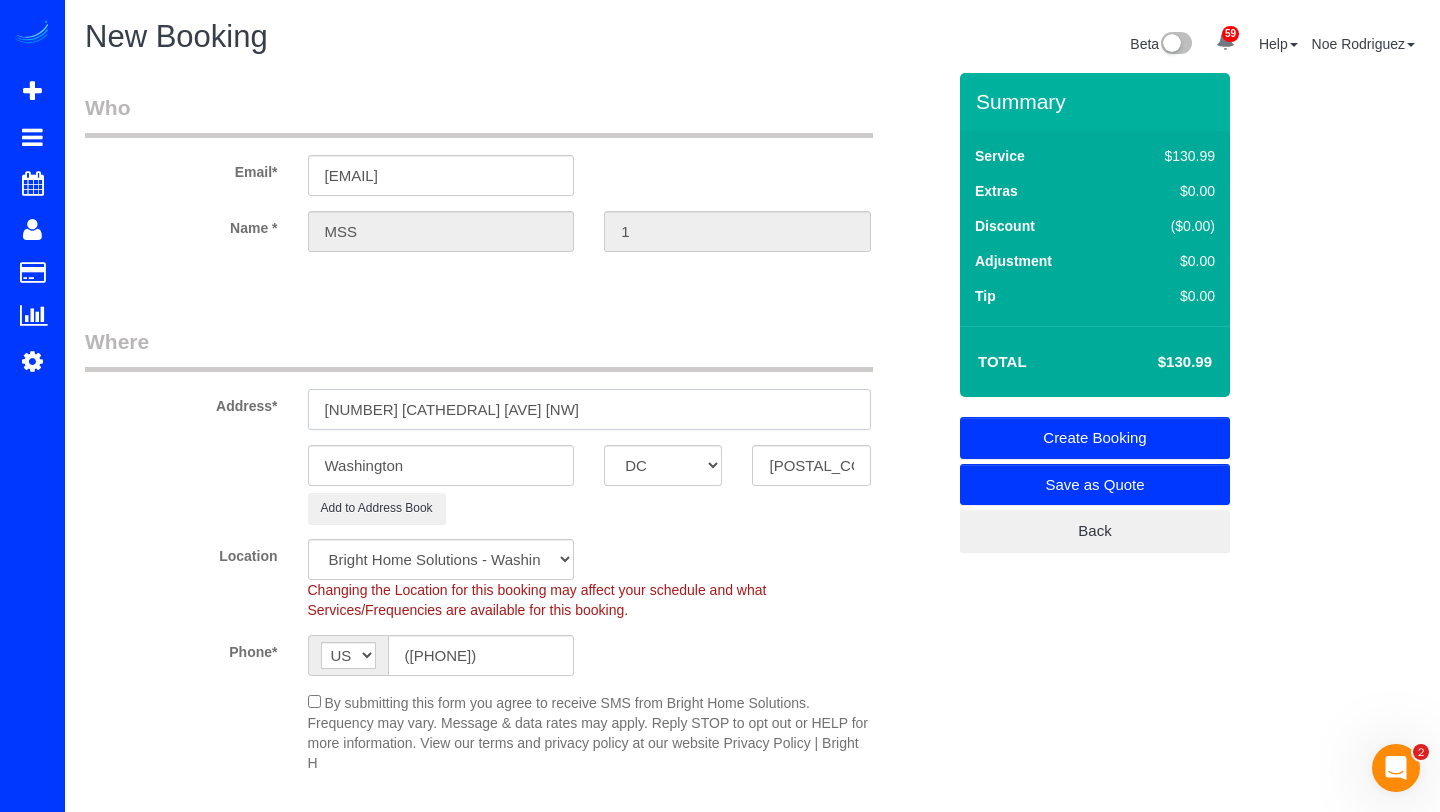 type on "[NUMBER] [CATHEDRAL] [AVE] [NW]" 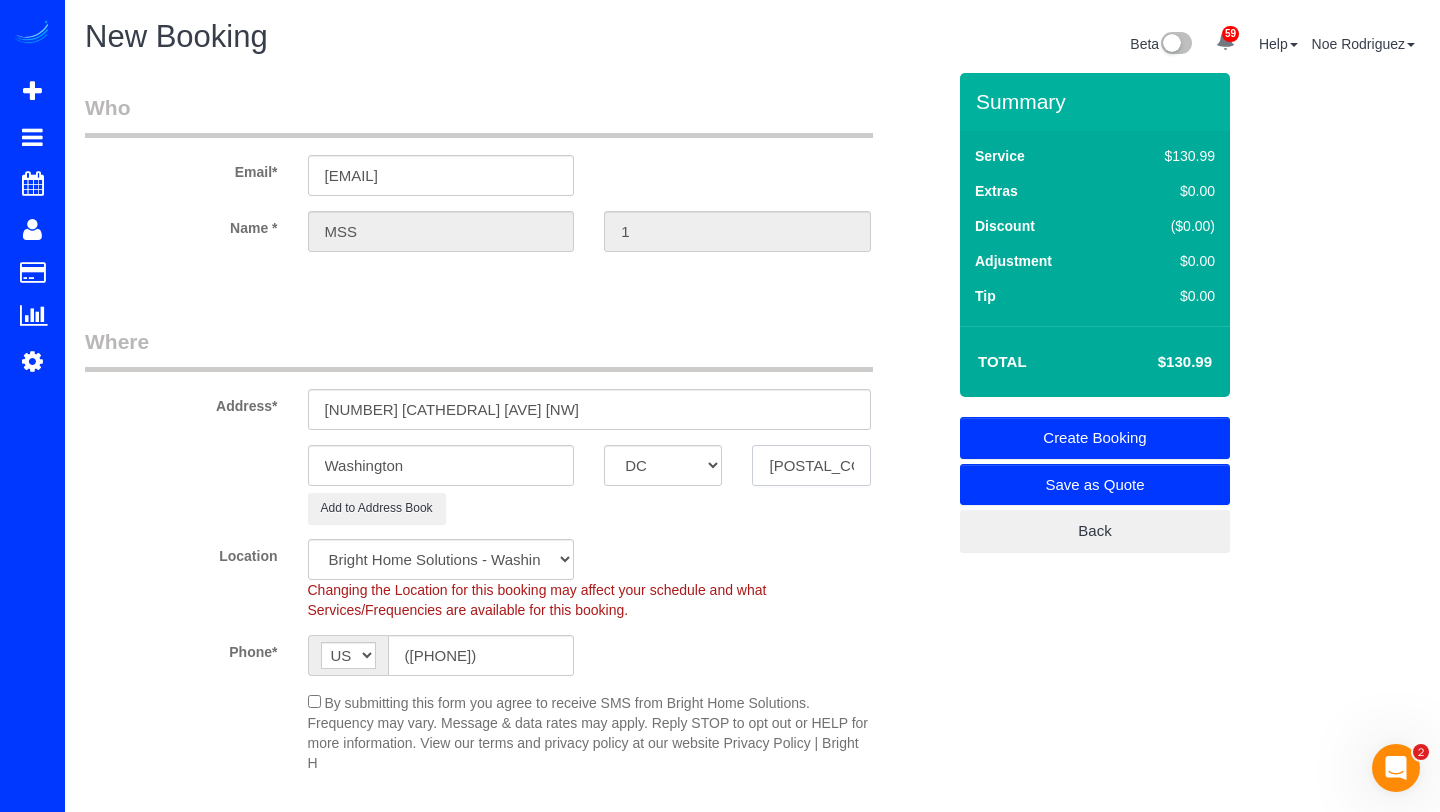 click on "[POSTAL_CODE]" at bounding box center [811, 465] 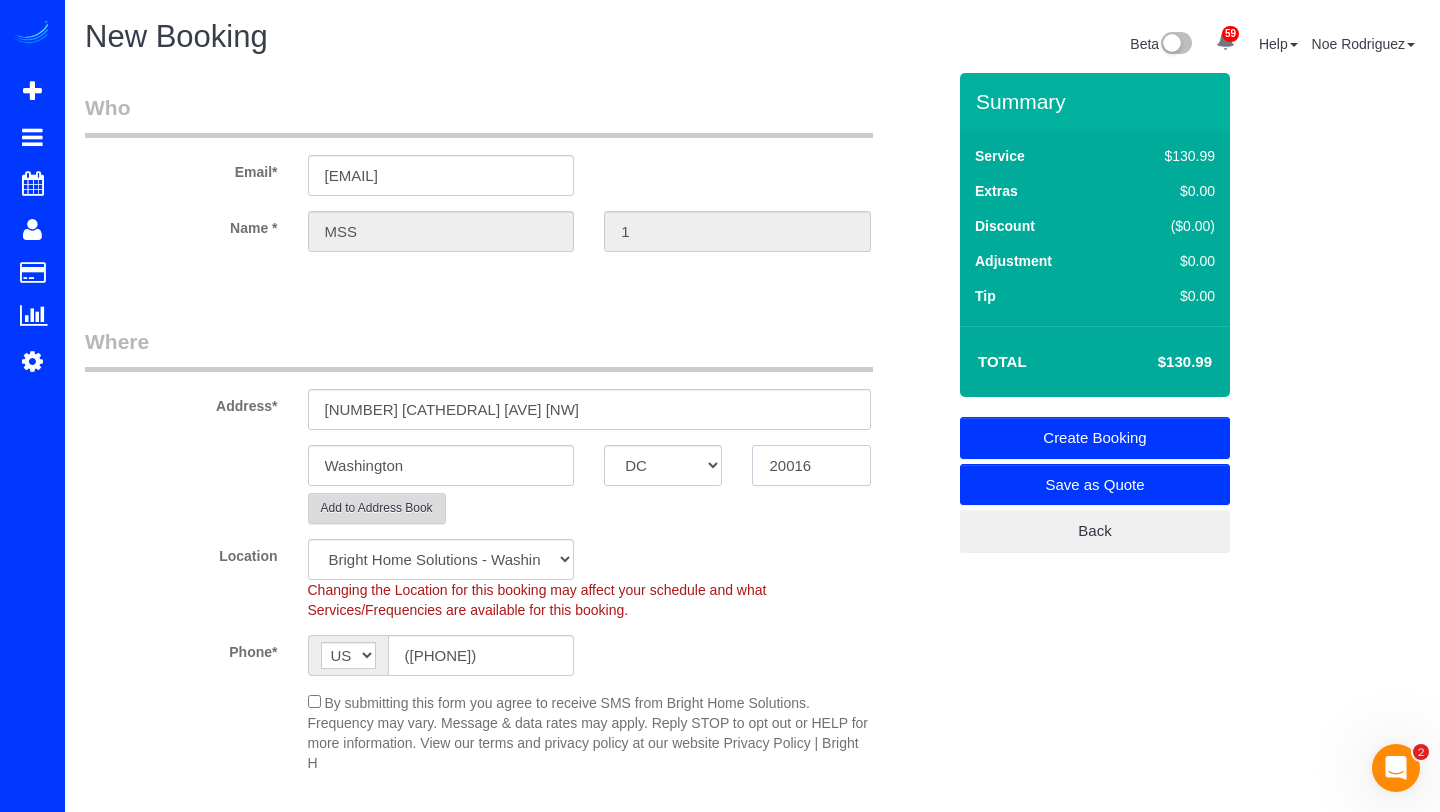 type on "20016" 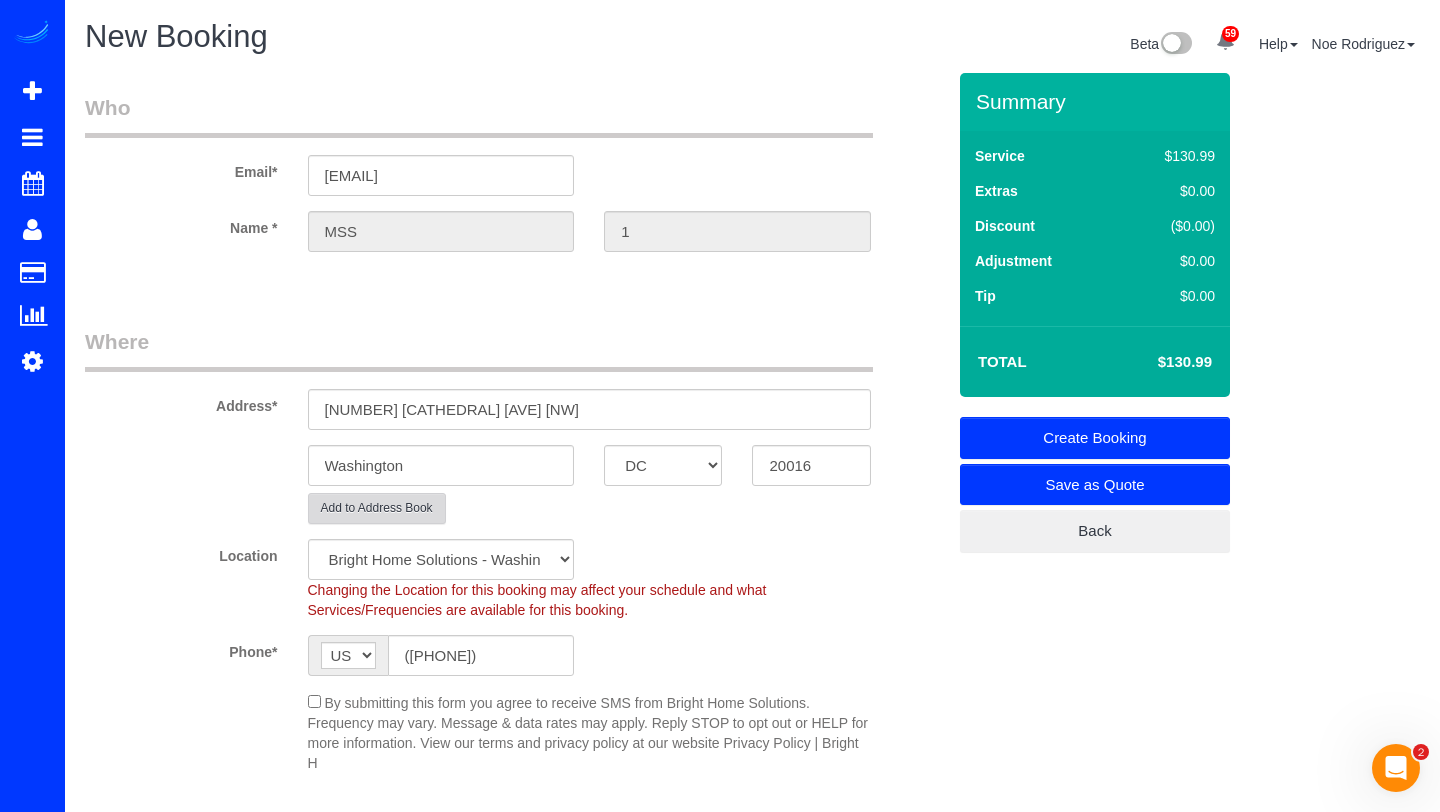 click on "Add to Address Book" at bounding box center [377, 508] 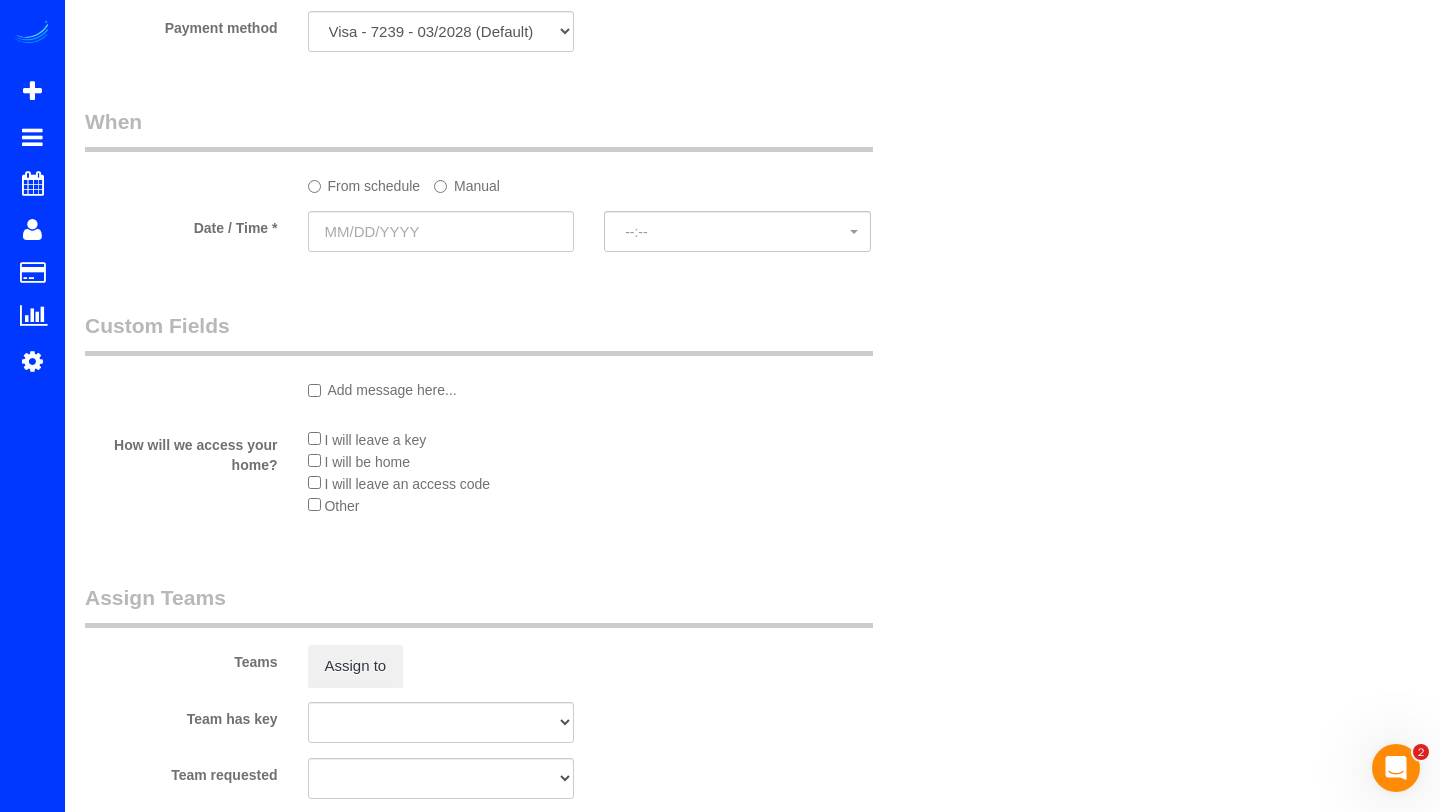scroll, scrollTop: 2121, scrollLeft: 0, axis: vertical 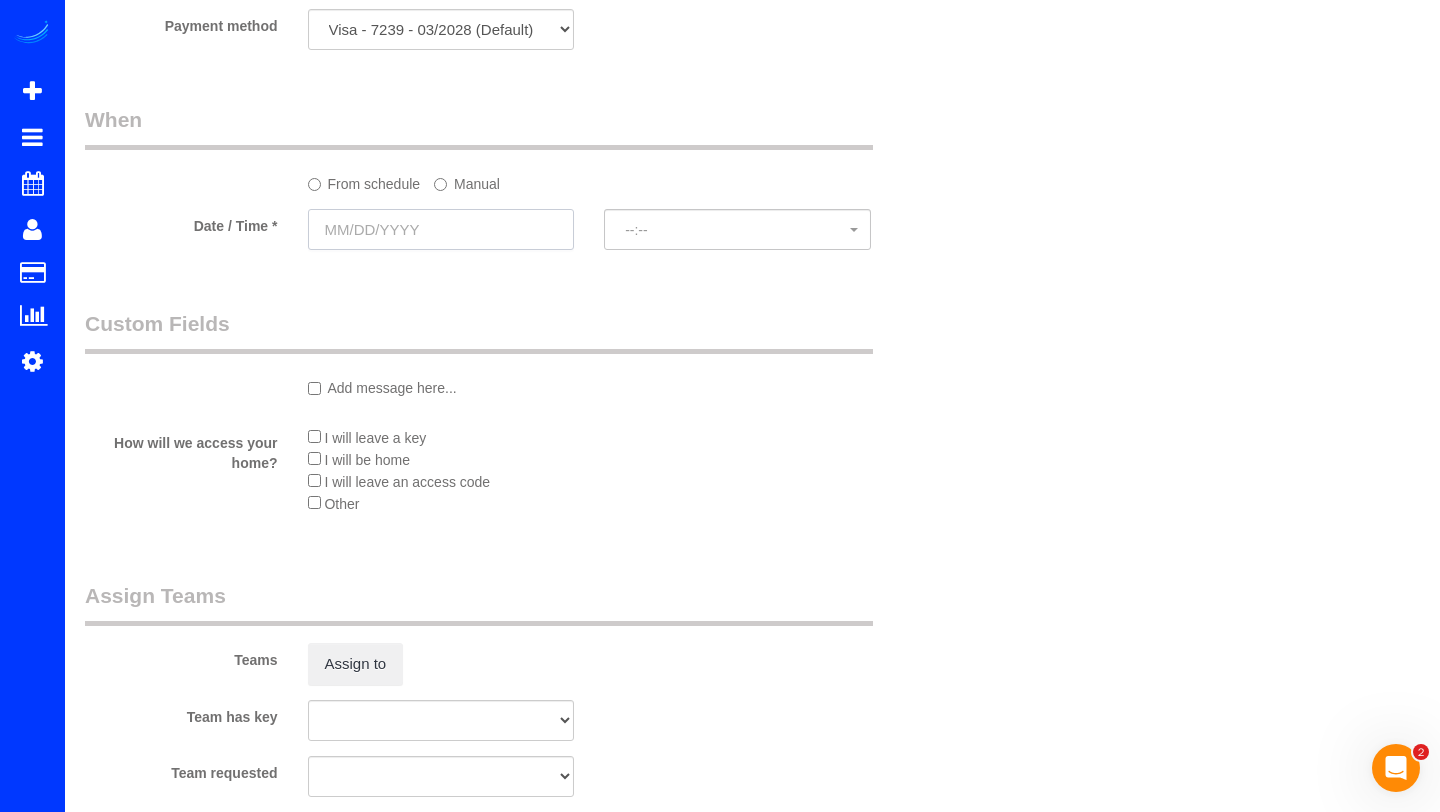 click at bounding box center (441, 229) 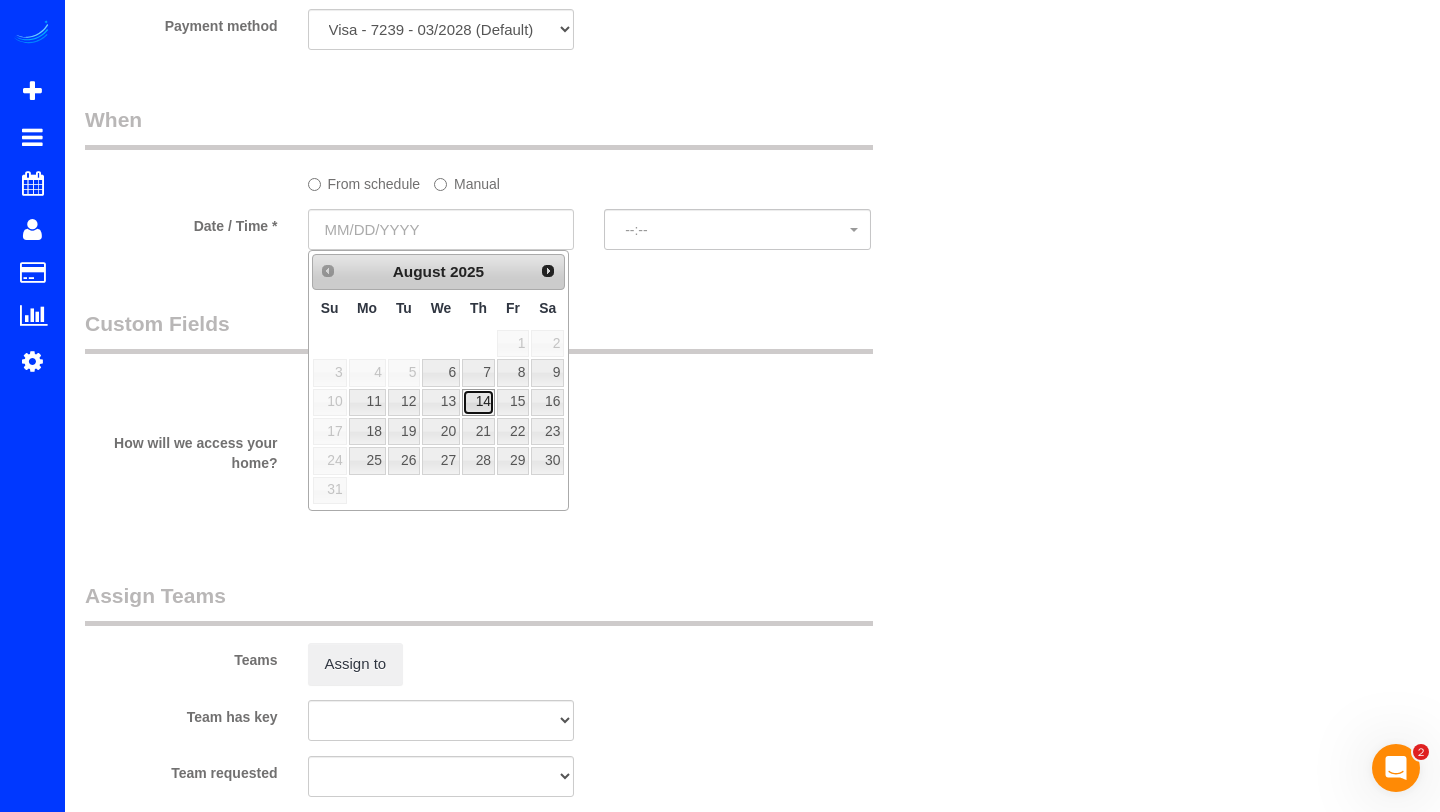 click on "14" at bounding box center [478, 402] 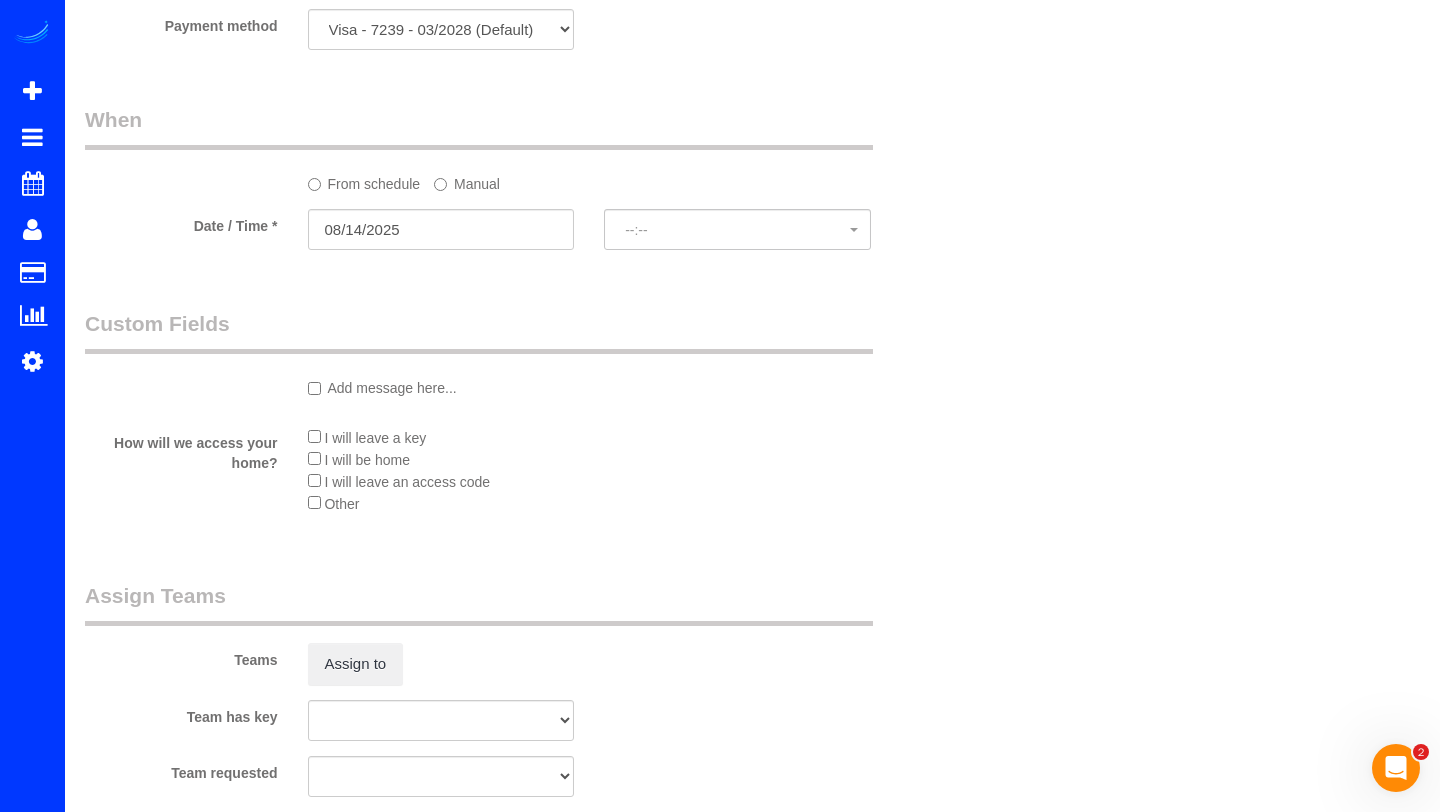select on "spot35" 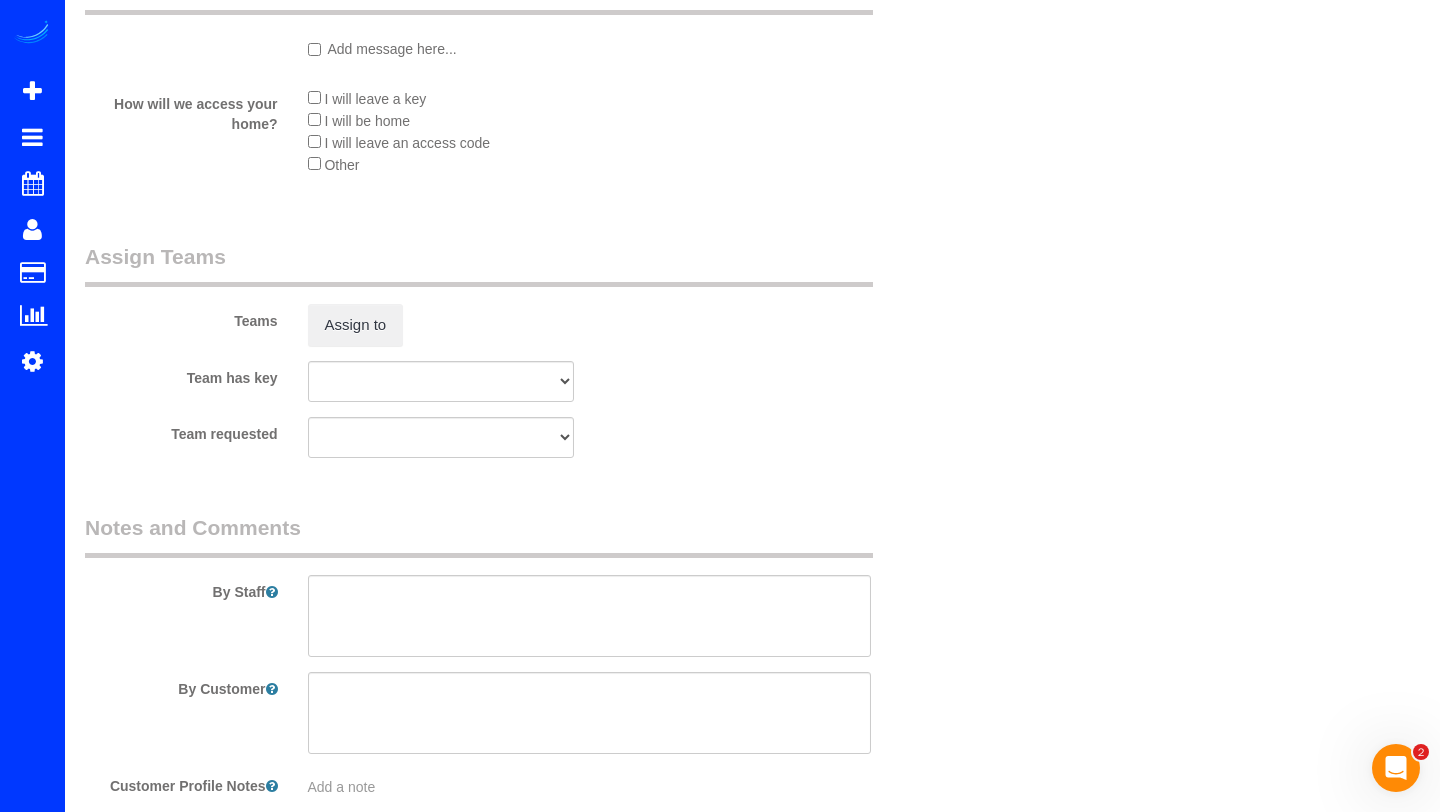 scroll, scrollTop: 2515, scrollLeft: 0, axis: vertical 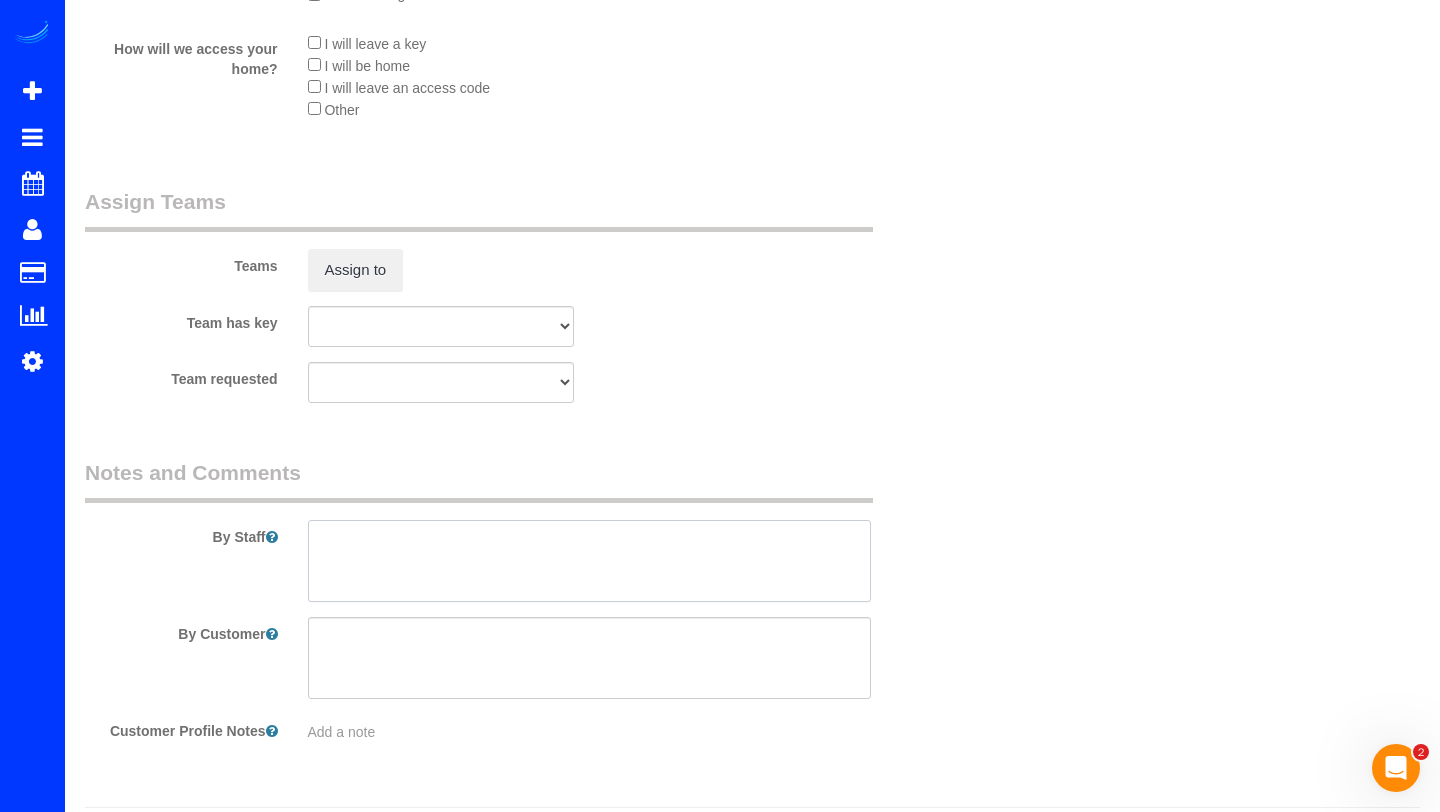 click at bounding box center (589, 561) 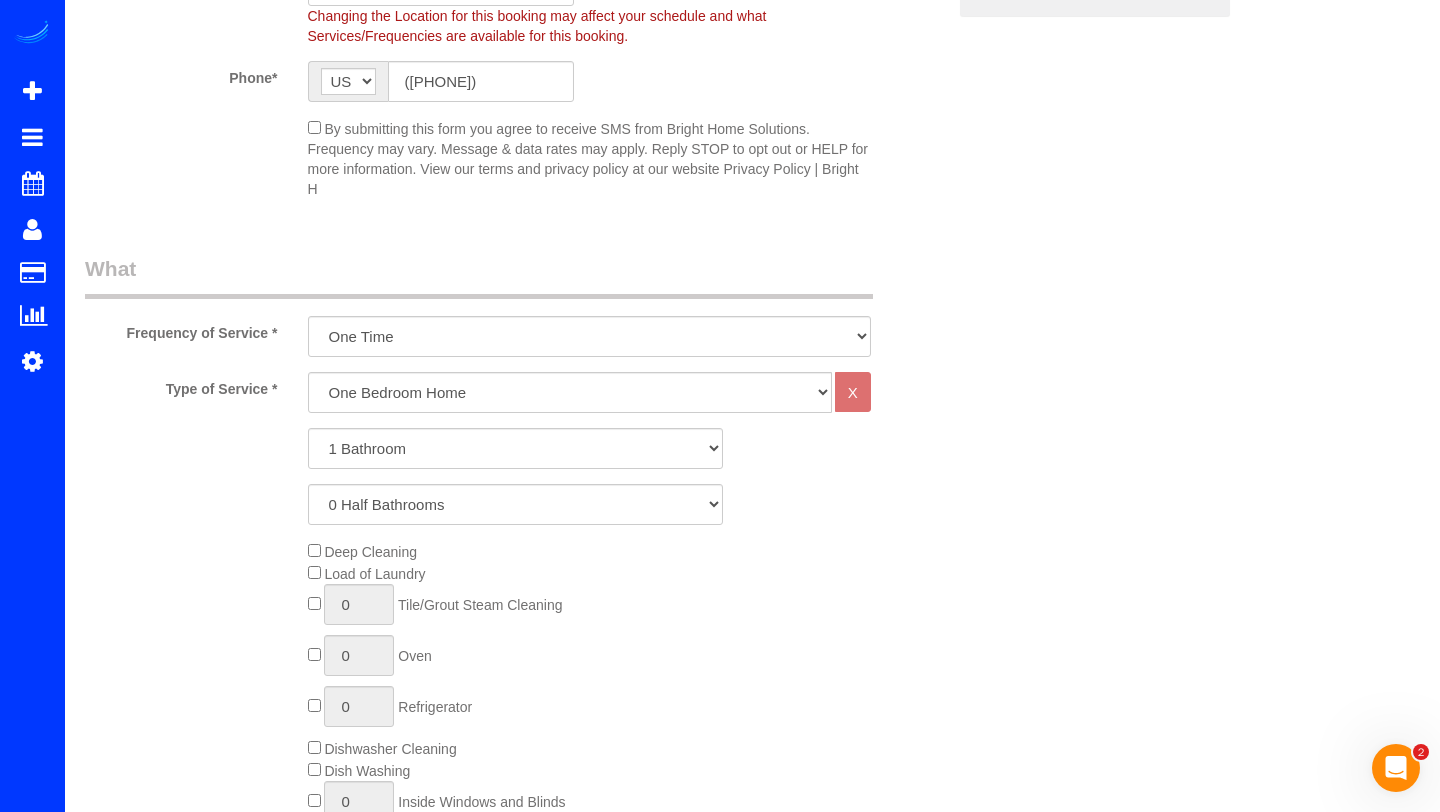 scroll, scrollTop: 494, scrollLeft: 0, axis: vertical 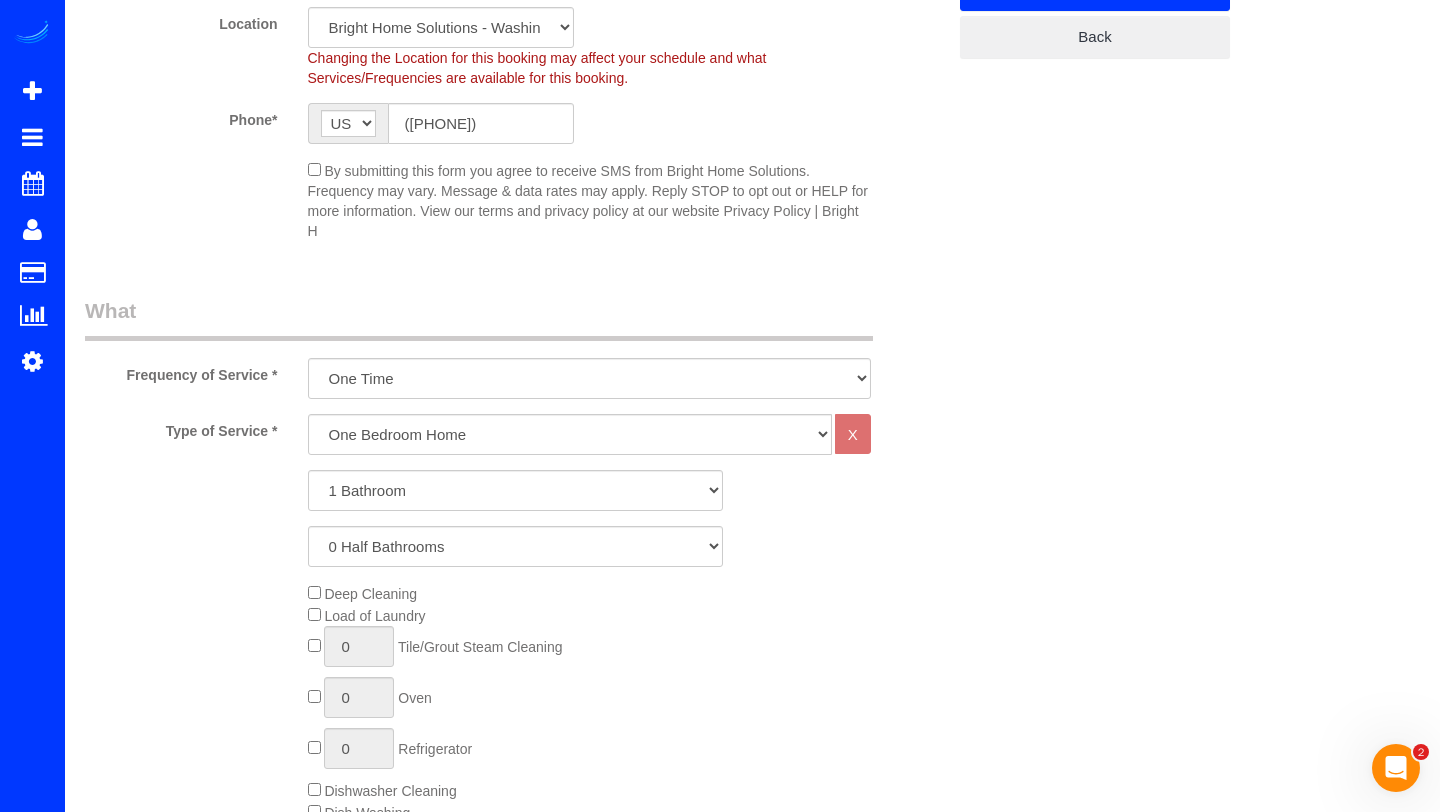 type on "[PRODUCT_CODE]-O" 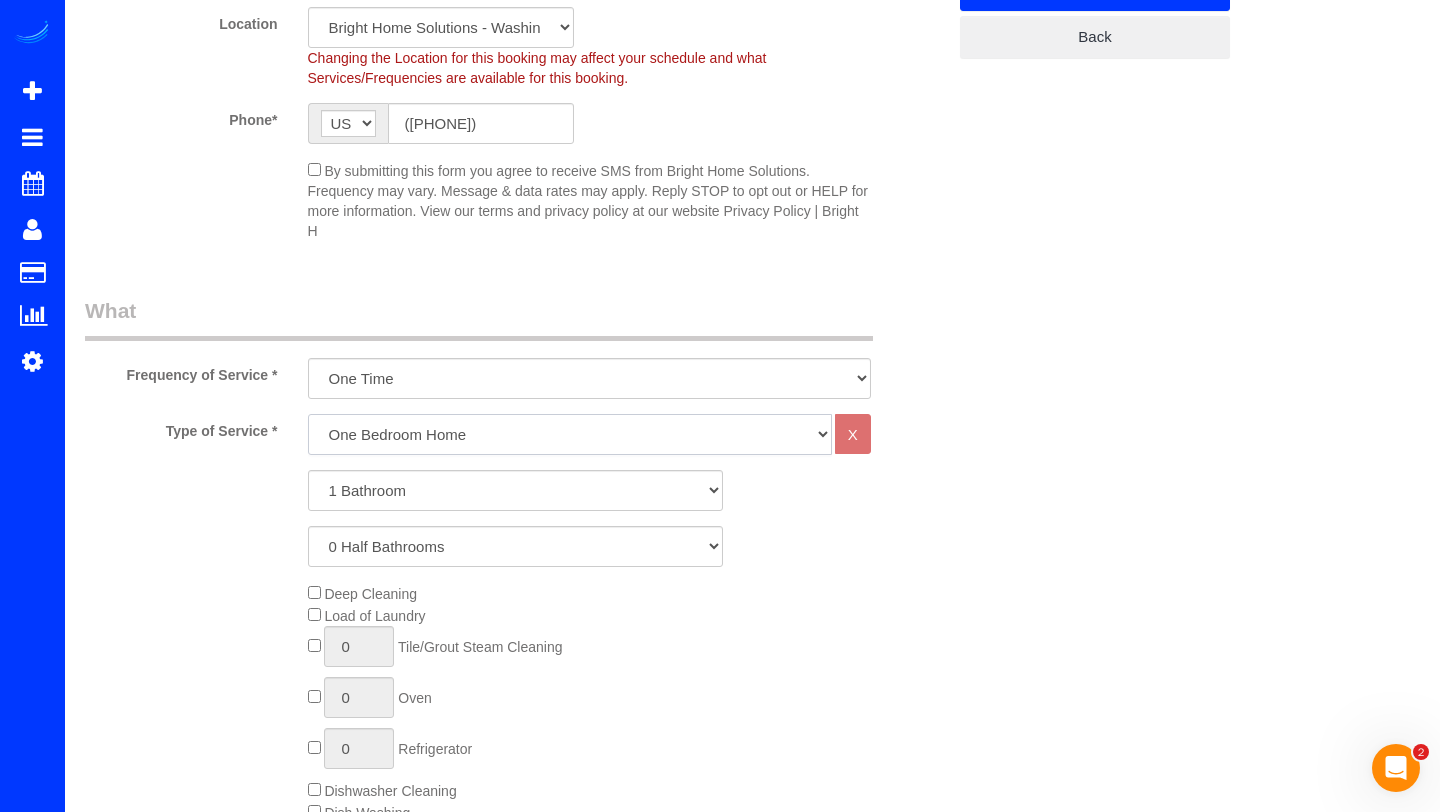 click on "One Bedroom Home Two Bedroom Home Three Bedroom Home Four Bedroom Home Five Bedroom Home Six Bedroom Home COMMERCIAL FACILITY Seven Bedroom Home Eight Bedrooms Nine Bedrooms Ten Bedrooms Office Cleaning Garage Cleaning CARPET SHAMPOO Post-construction Cleaning Exterior Windows Cleaning" 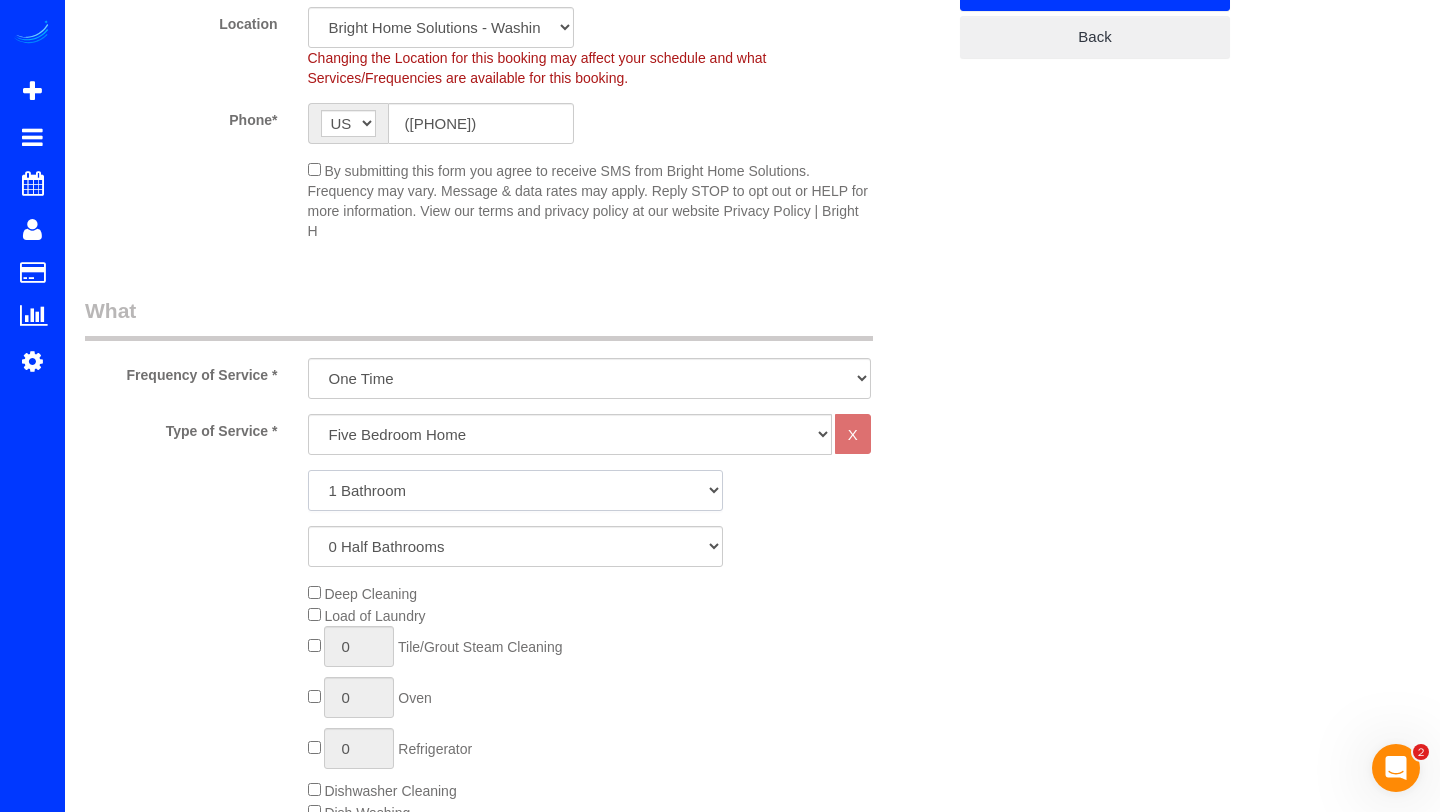 click on "1 Bathroom
2 Bathrooms
3 Bathrooms
4 Bathrooms
5 Bathrooms
6 Bathrooms
7 Bathrooms
8 Bathrooms
9 Bathrooms
10 Bathrooms" 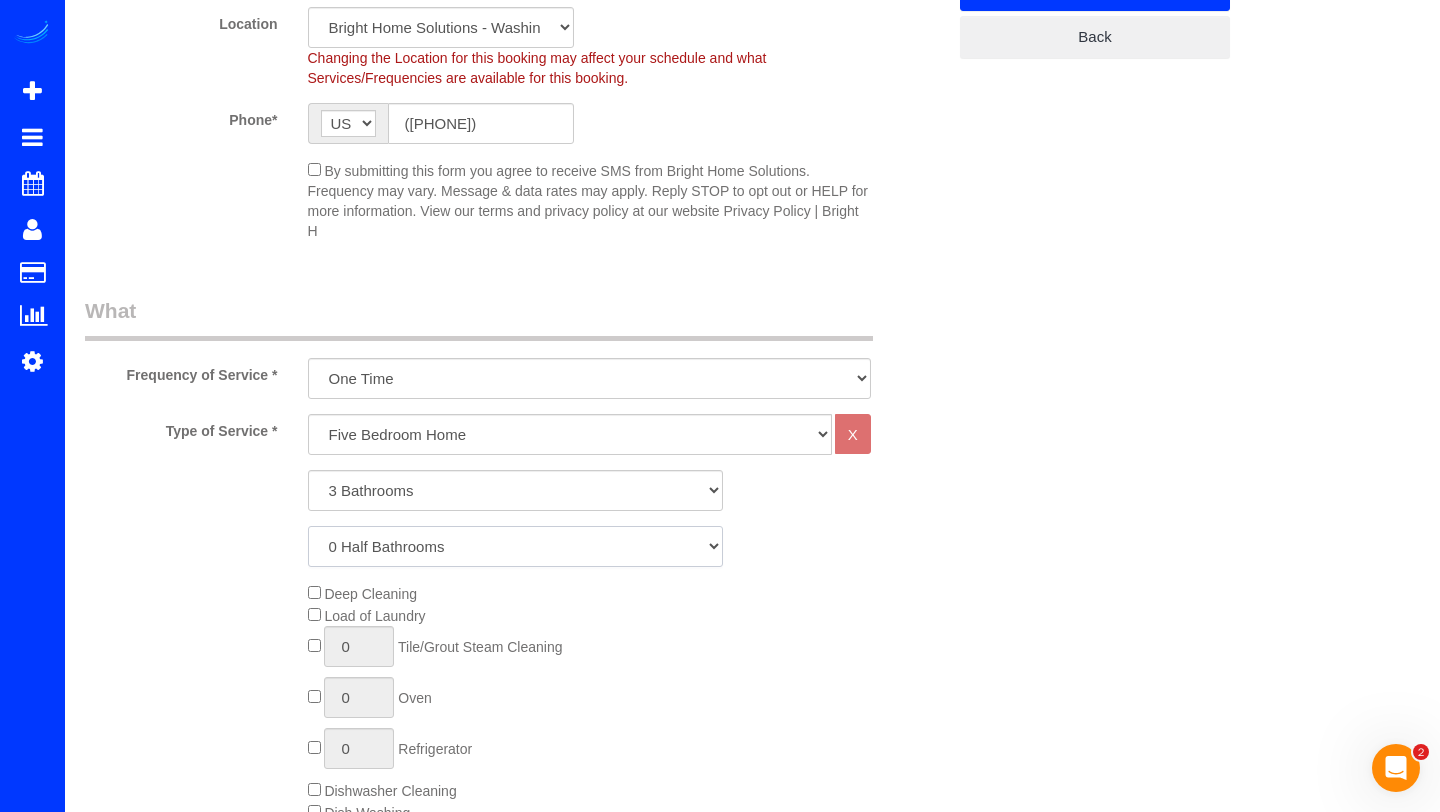 click on "0 Half Bathrooms
1 Half Bathroom
2 Half Bathrooms
3 Half Bathrooms
4 Half Bathrooms
5 Half Bathrooms" 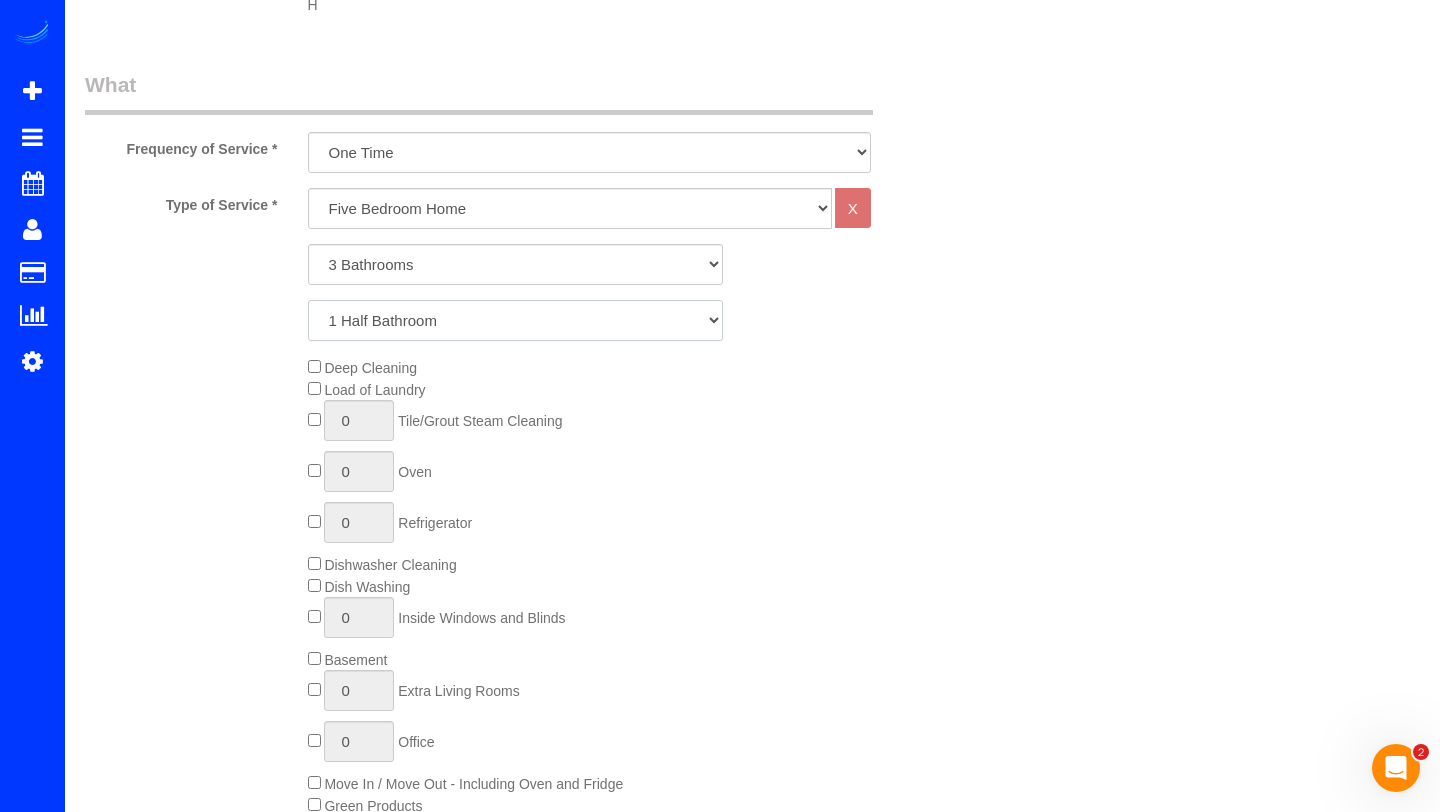scroll, scrollTop: 737, scrollLeft: 0, axis: vertical 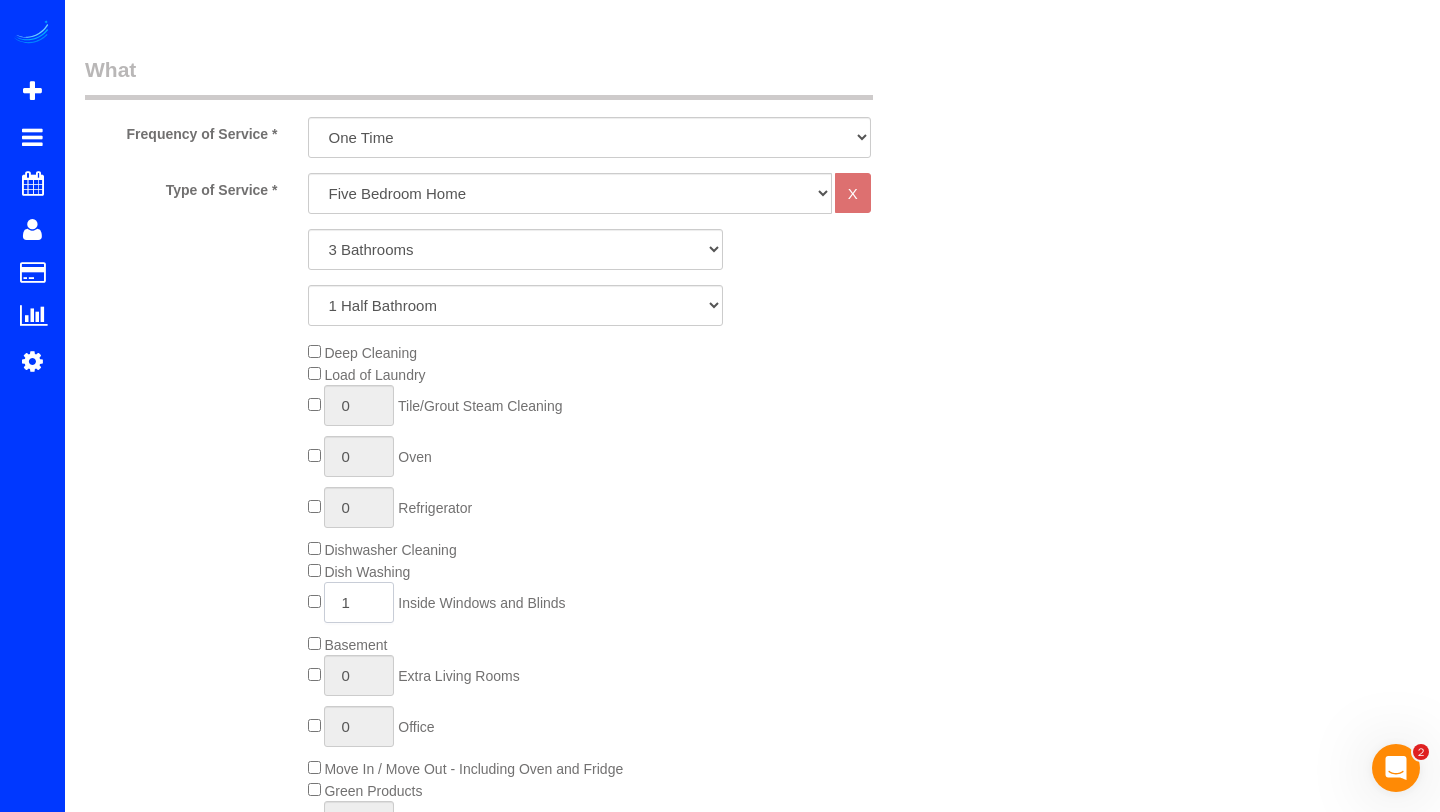 click on "1" 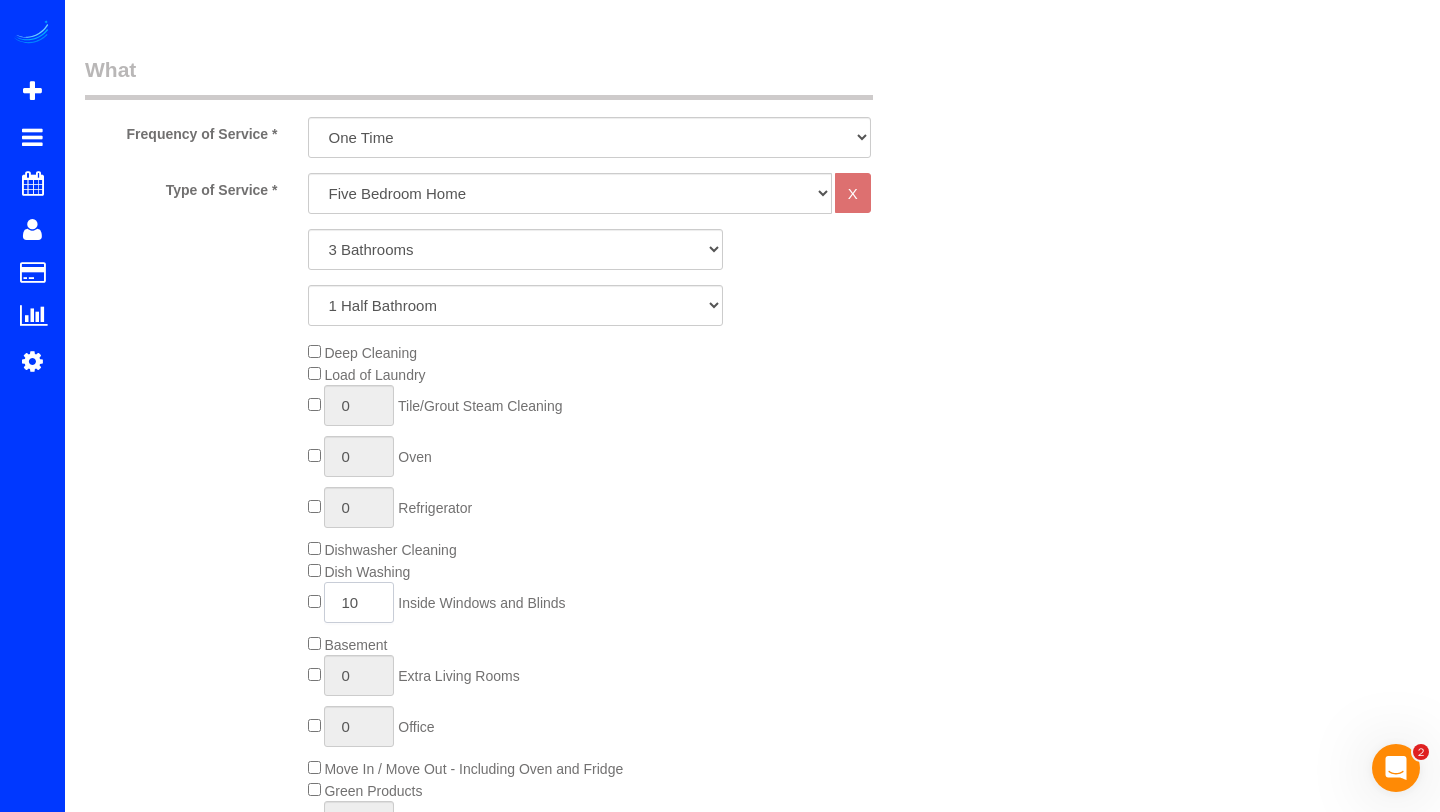type on "10" 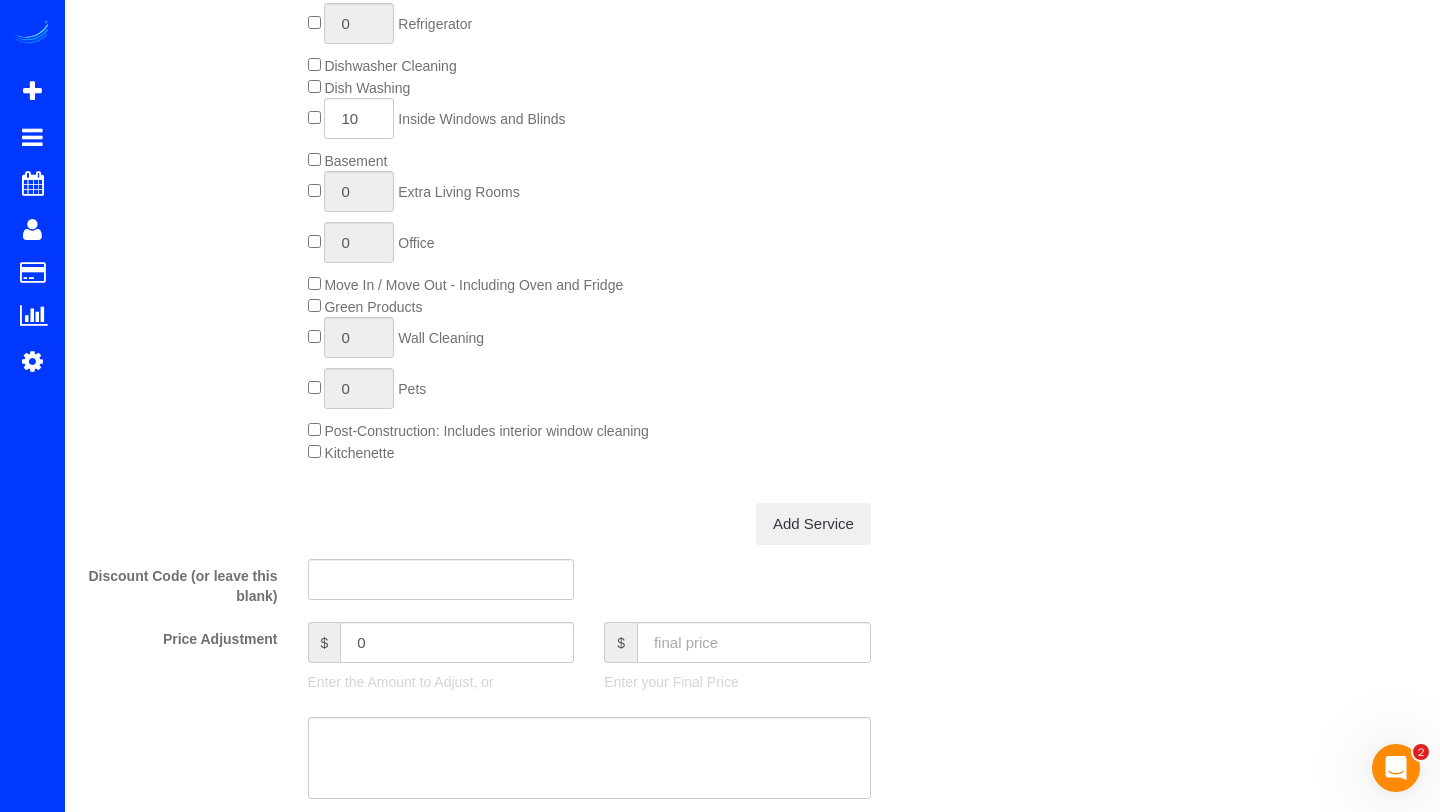 scroll, scrollTop: 1230, scrollLeft: 0, axis: vertical 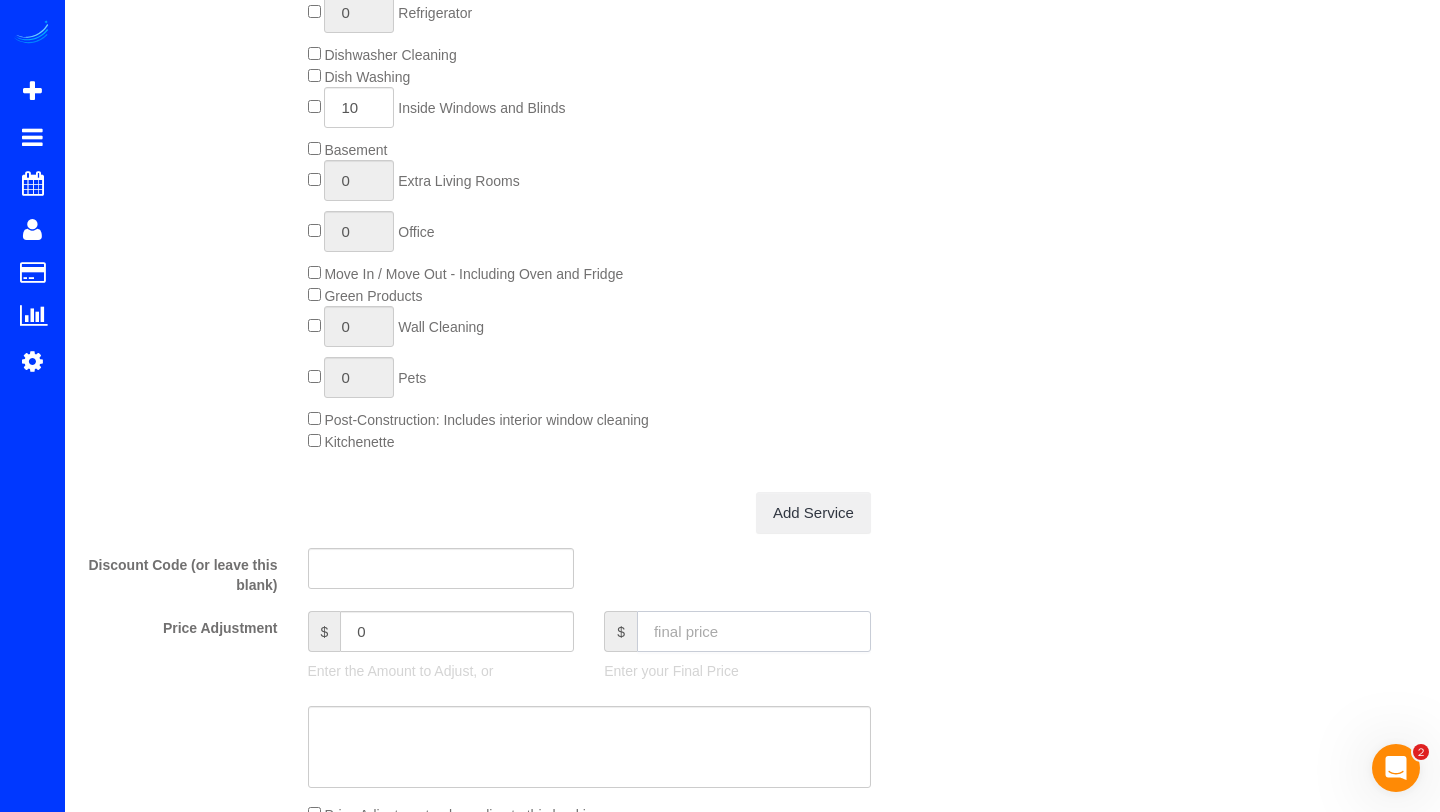 click 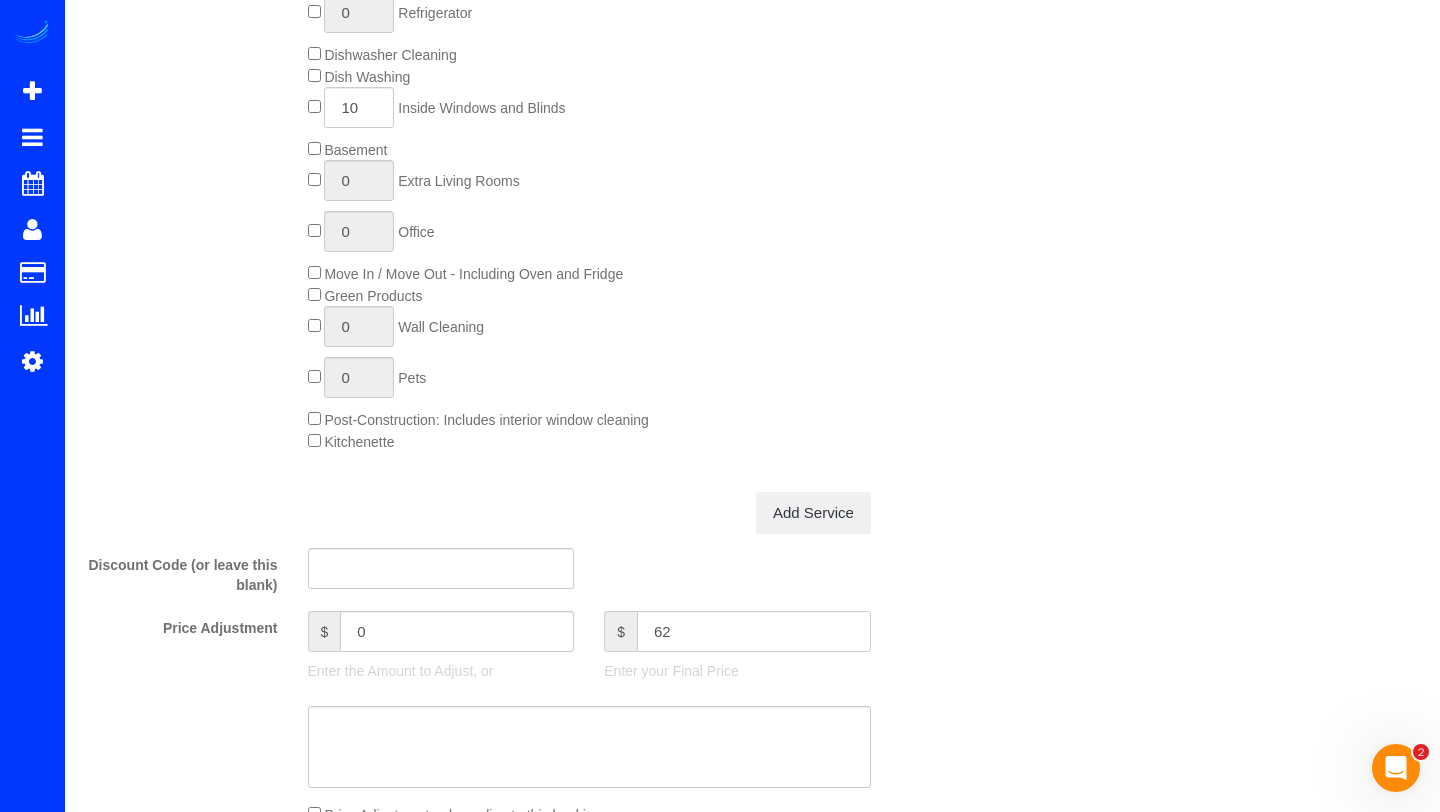 type on "625" 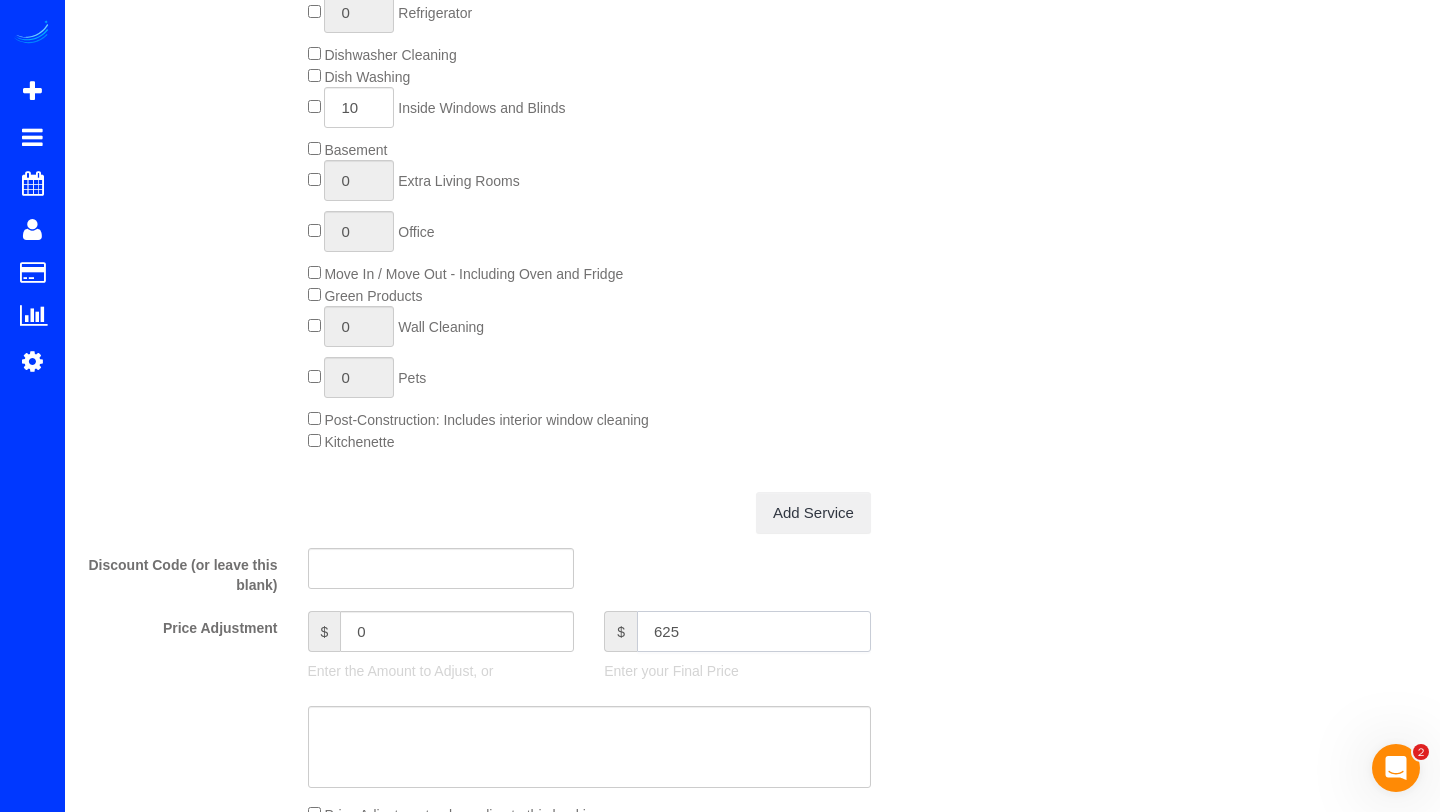 type on "-18.99" 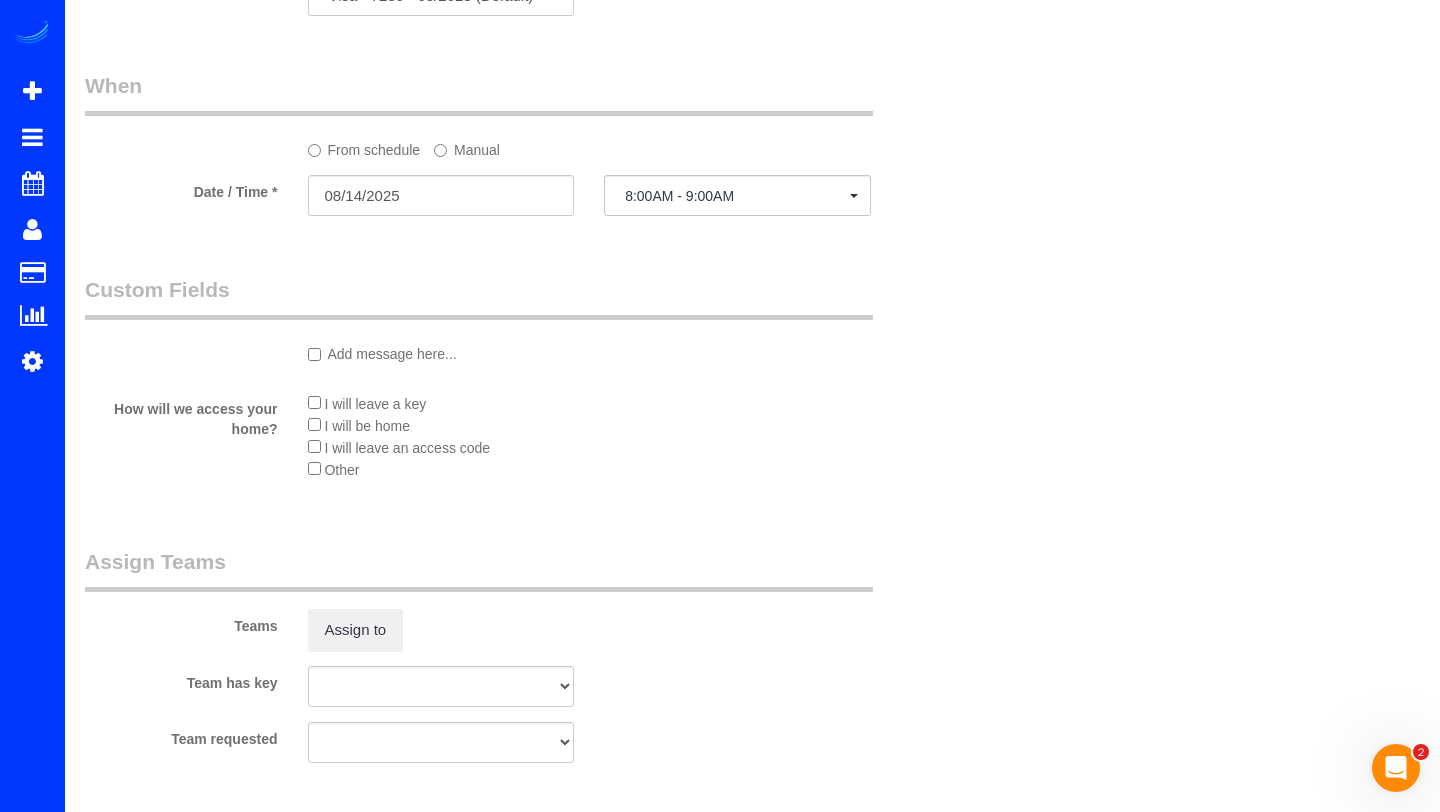 scroll, scrollTop: 2224, scrollLeft: 0, axis: vertical 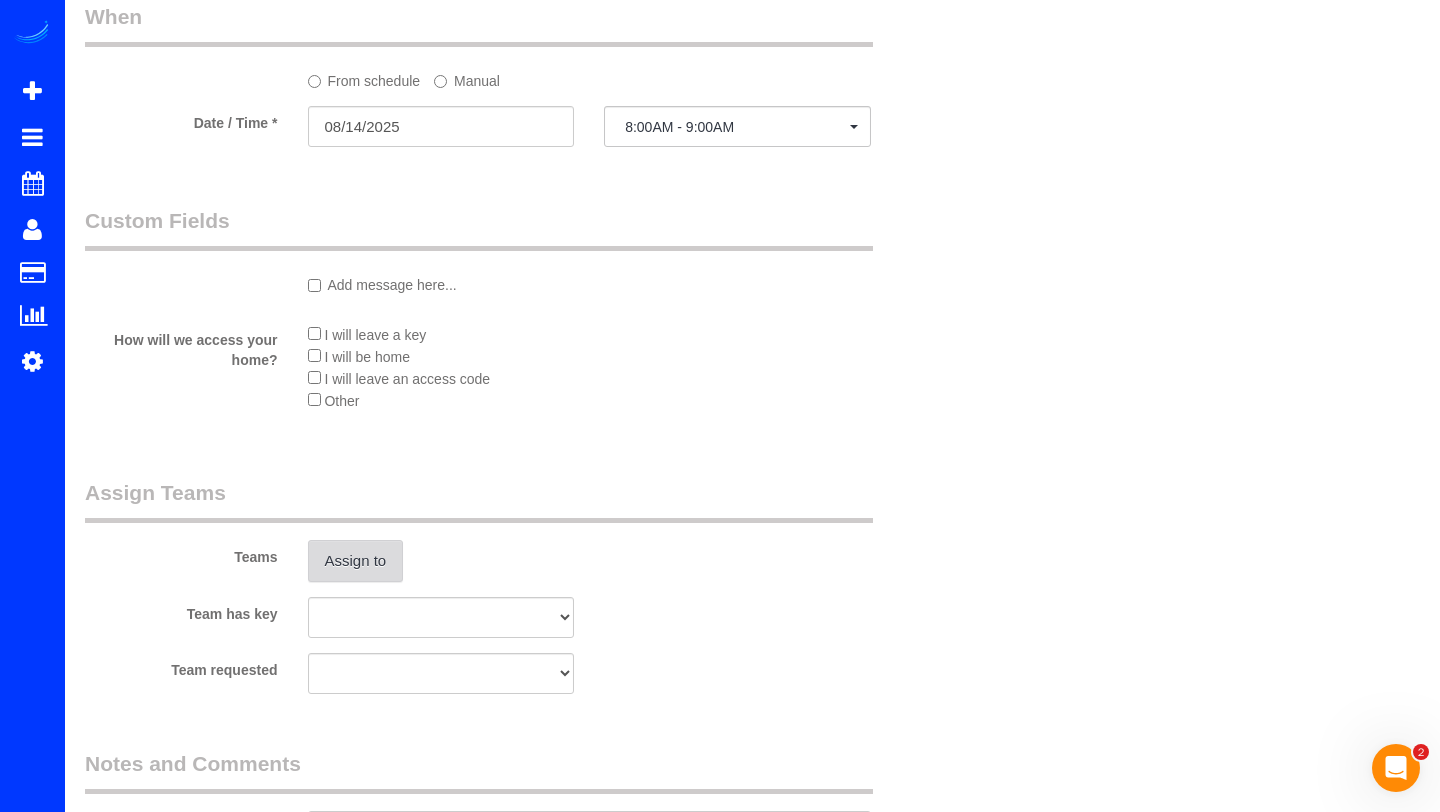 click on "Assign to" at bounding box center (356, 561) 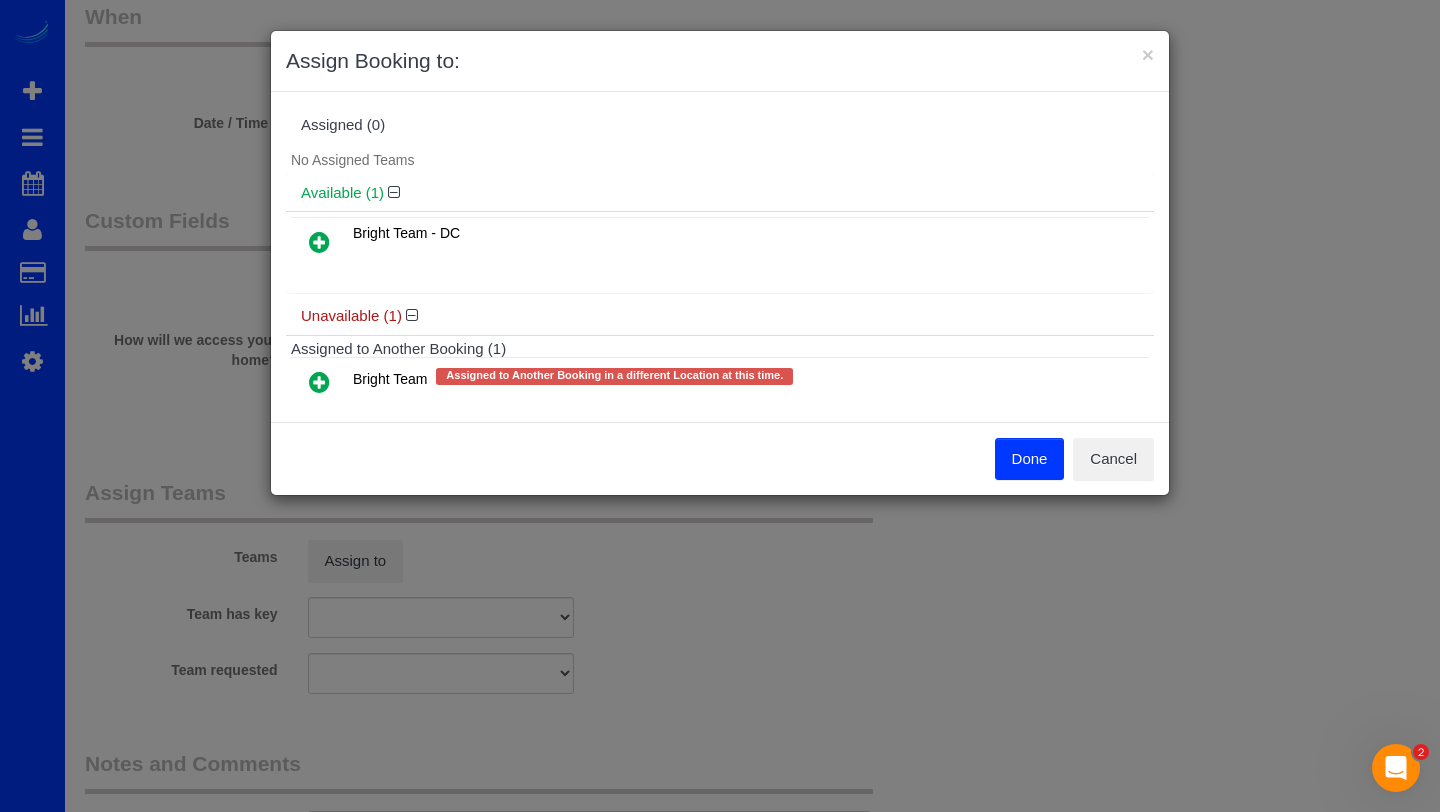 click at bounding box center (319, 382) 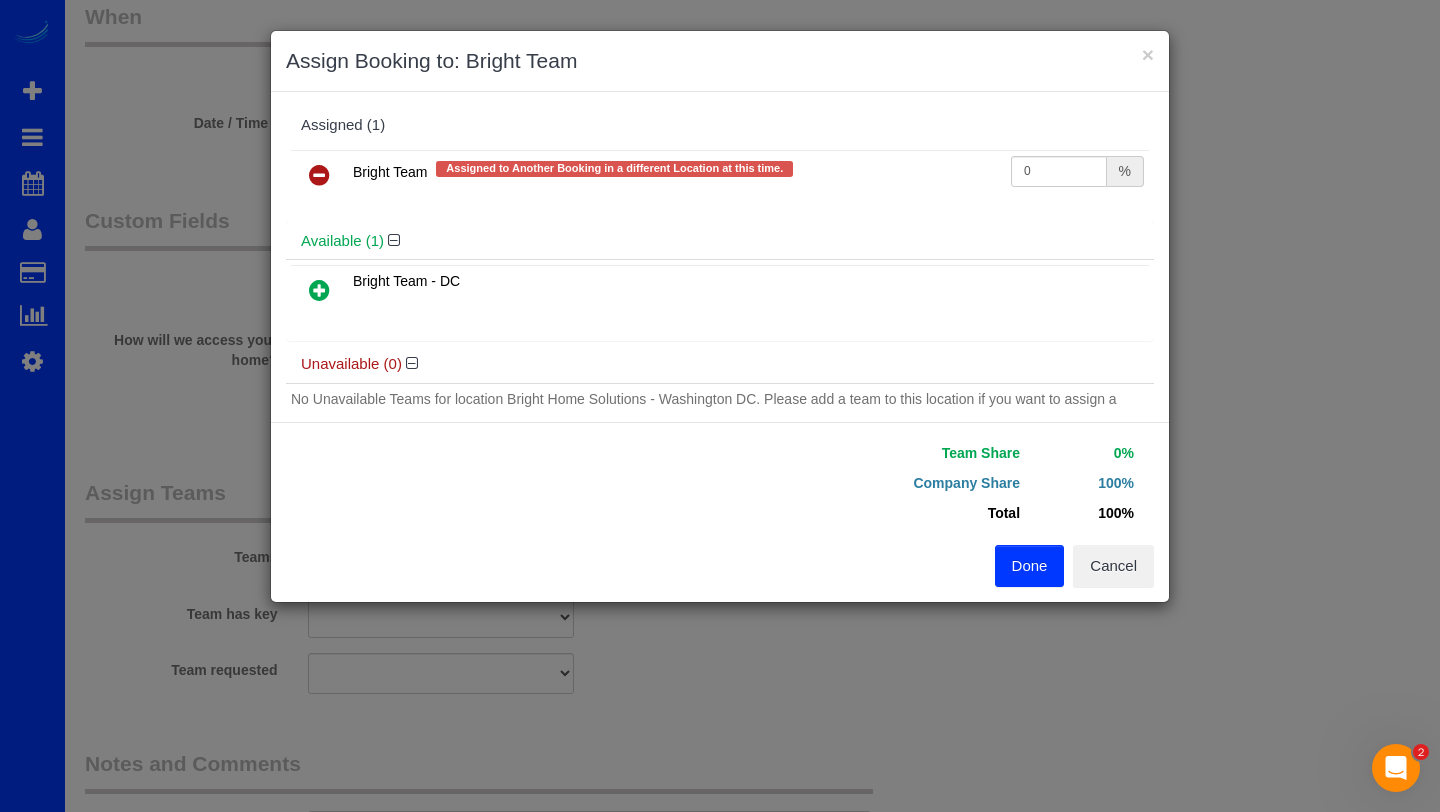 click on "Done" at bounding box center (1030, 566) 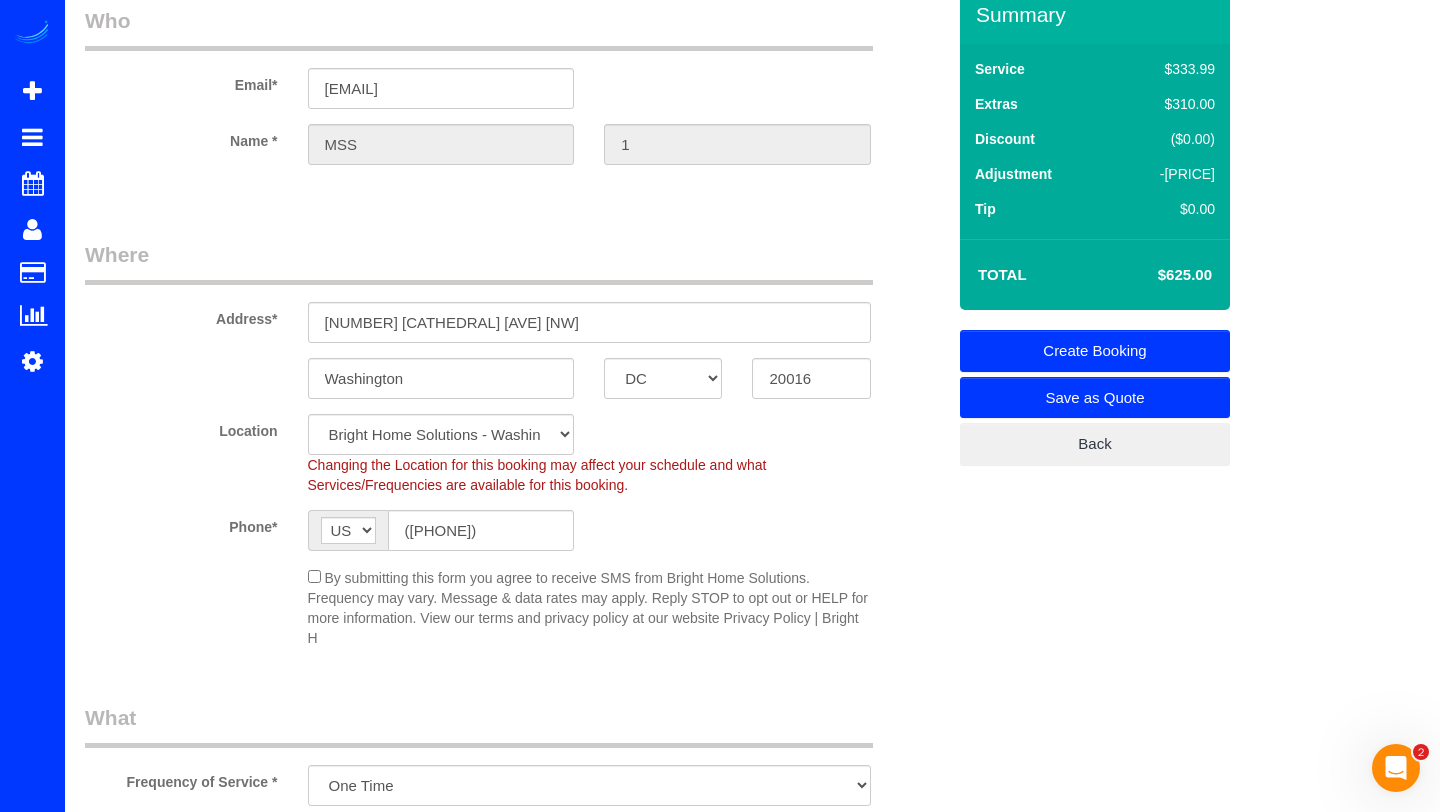 scroll, scrollTop: 0, scrollLeft: 0, axis: both 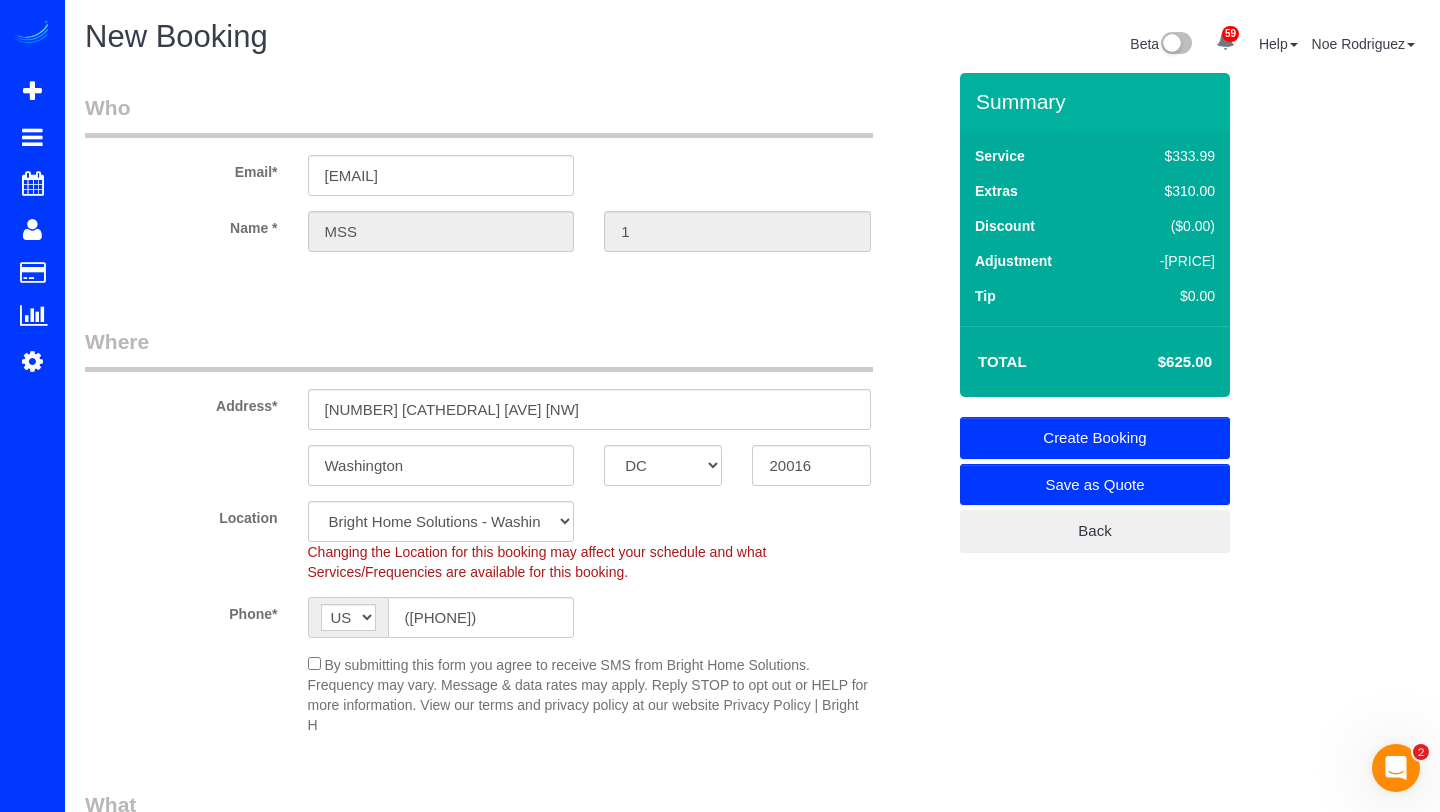 click on "Create Booking" at bounding box center [1095, 438] 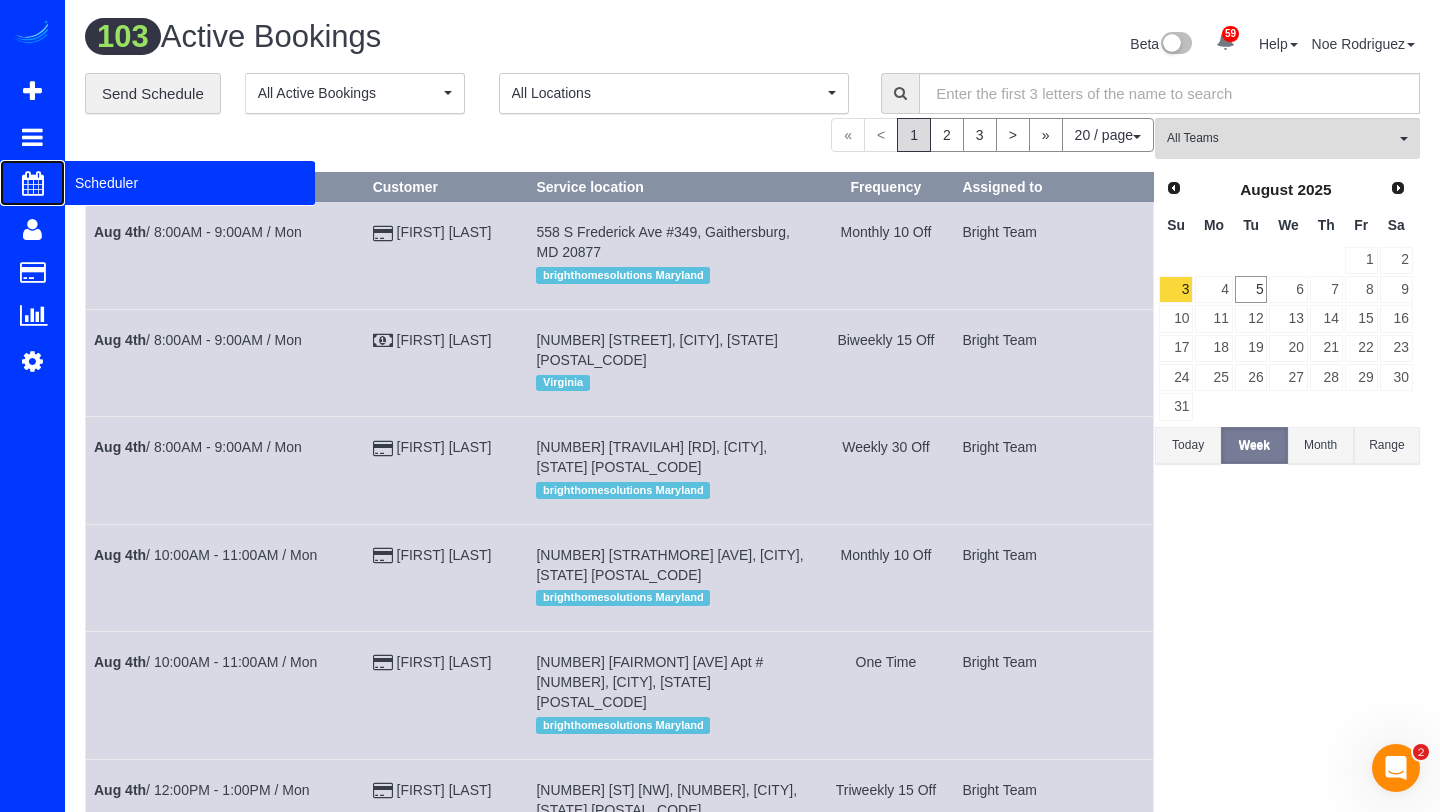click on "Scheduler" at bounding box center (190, 183) 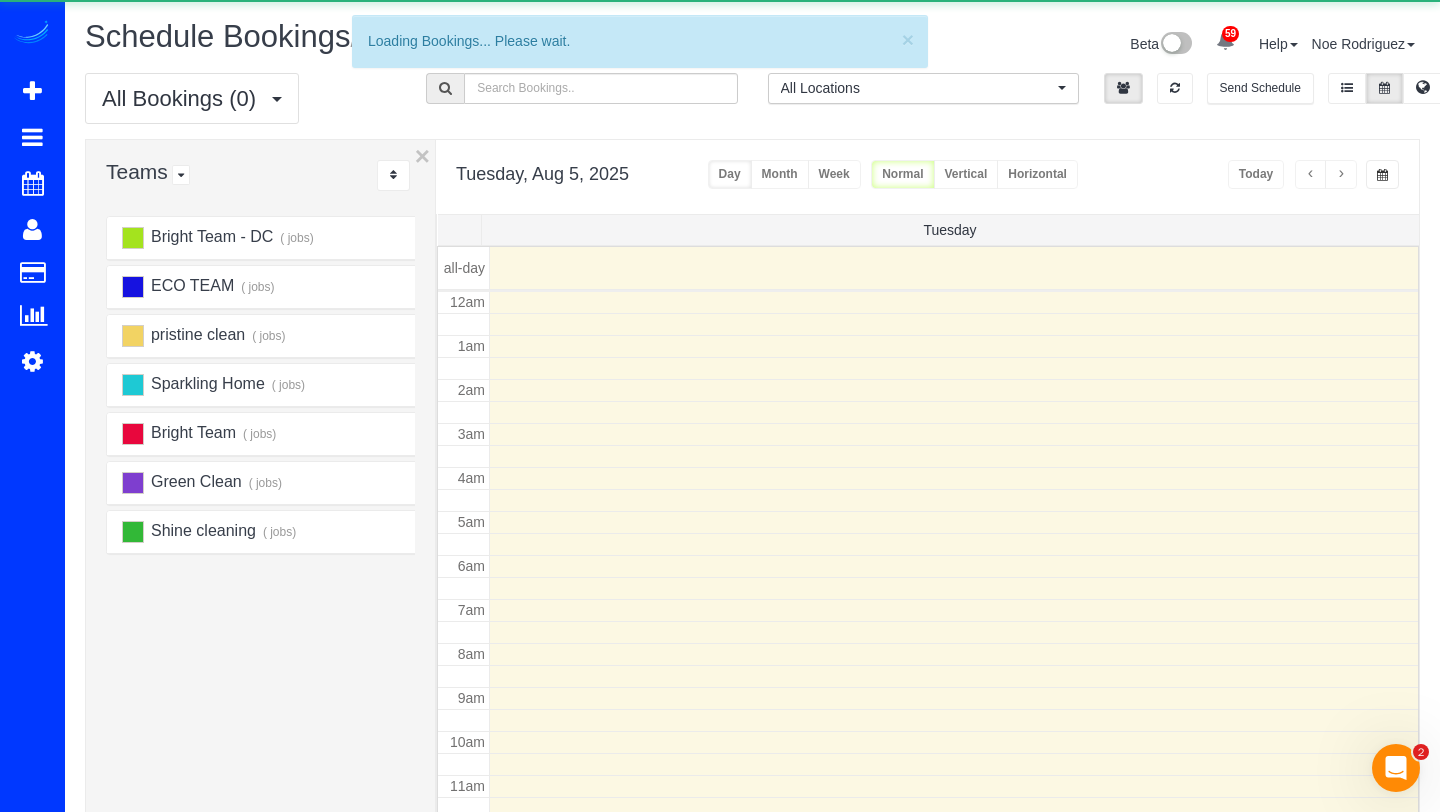 scroll, scrollTop: 265, scrollLeft: 0, axis: vertical 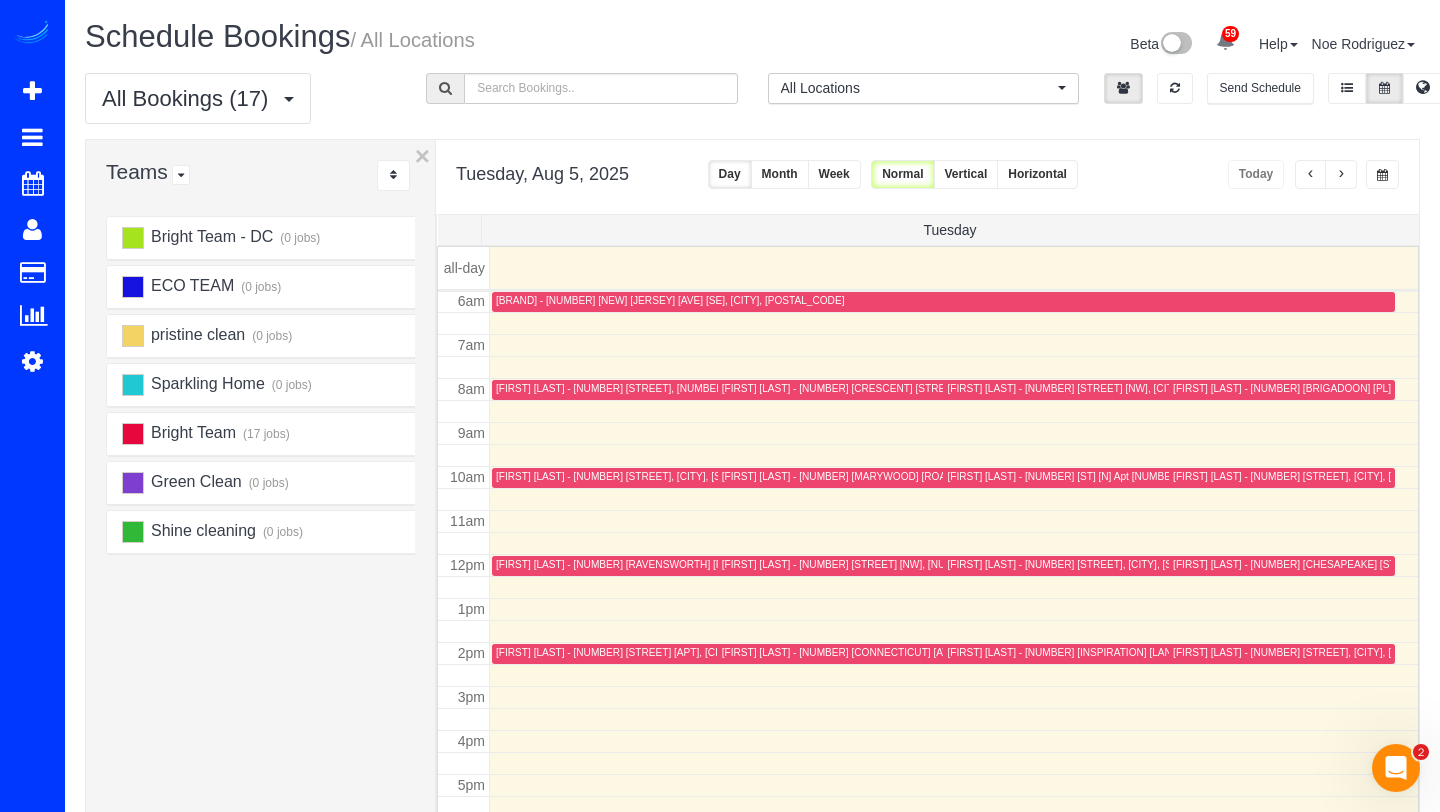 click on "Week" at bounding box center [834, 174] 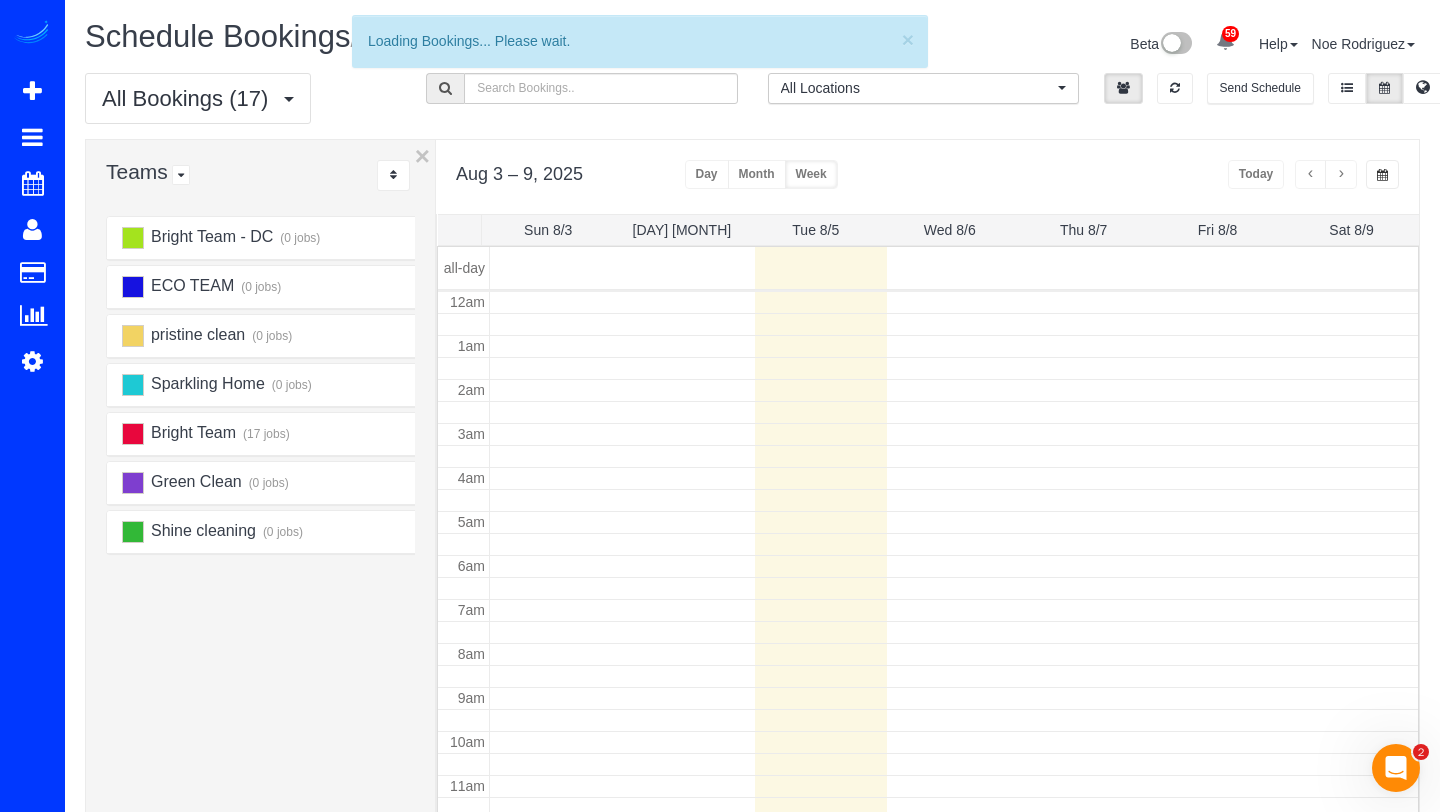 scroll, scrollTop: 265, scrollLeft: 0, axis: vertical 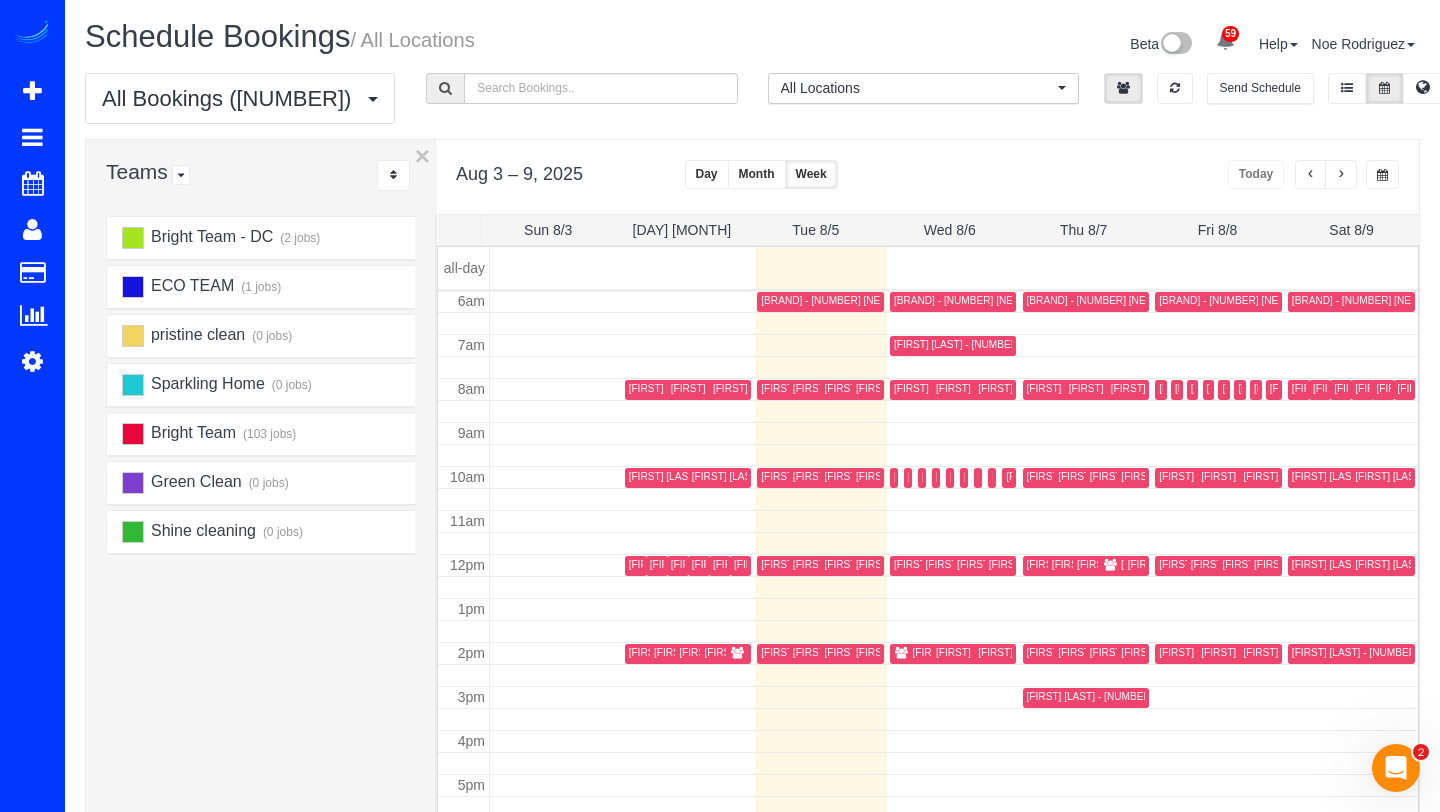 click at bounding box center (1341, 174) 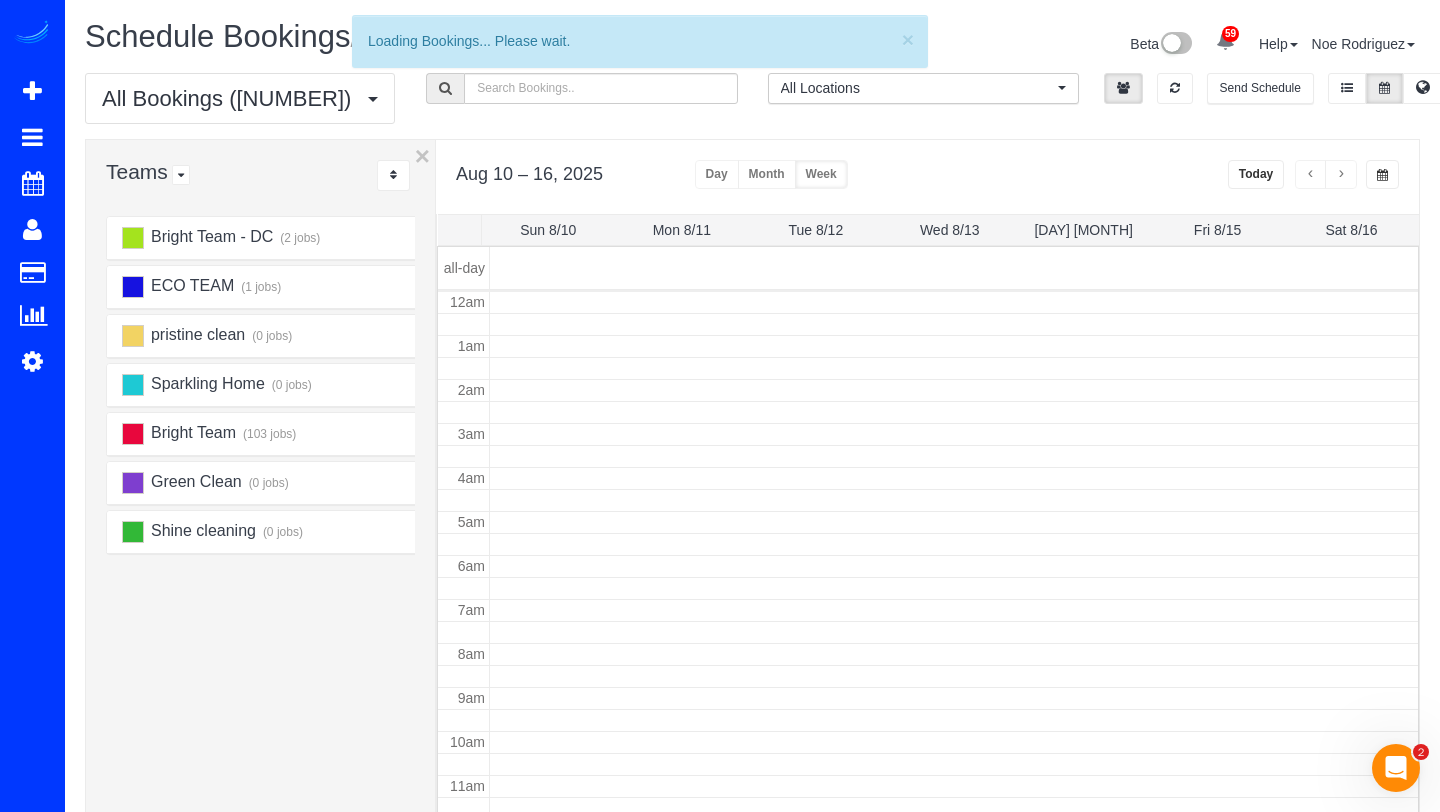 scroll, scrollTop: 265, scrollLeft: 0, axis: vertical 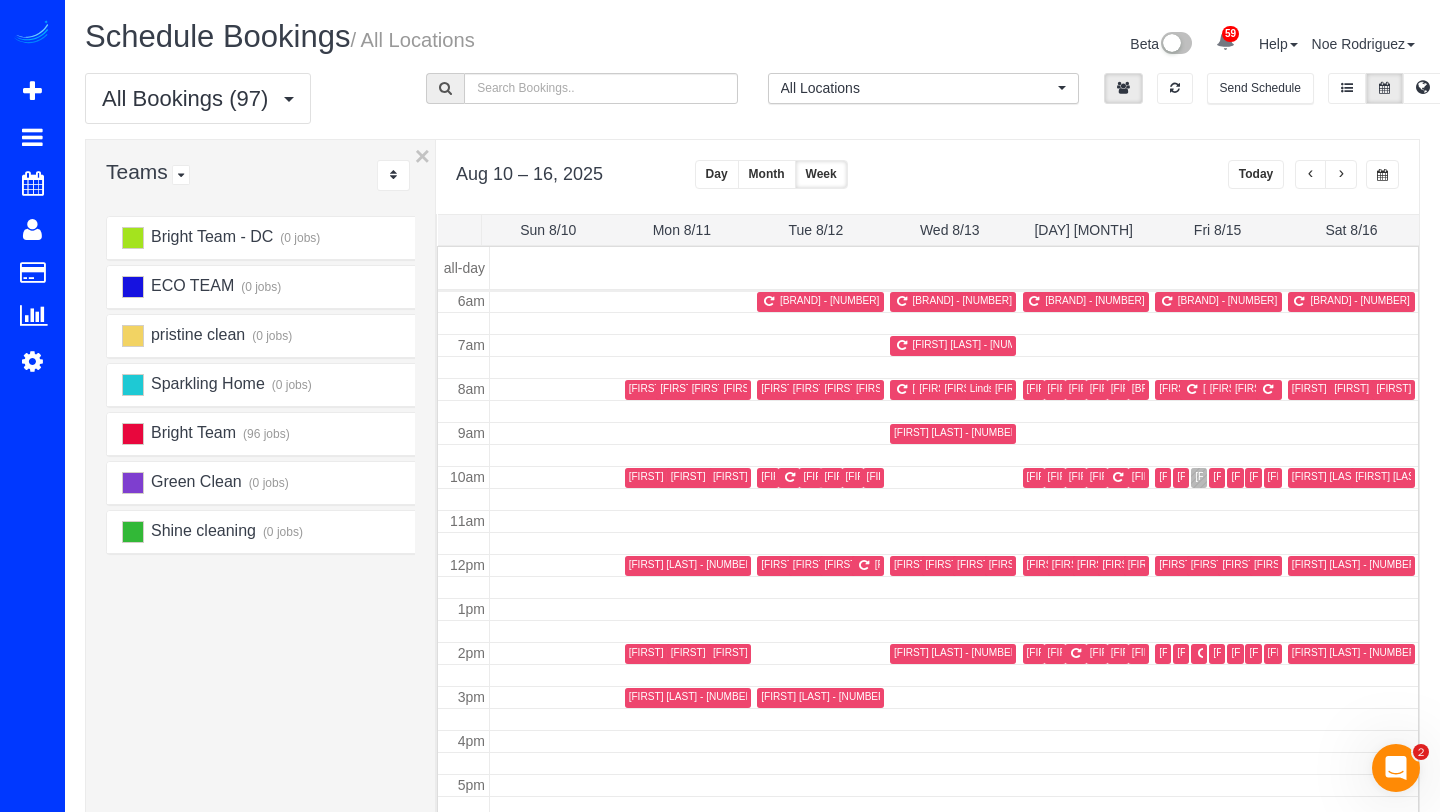 click on "[FIRST] [LAST] - [NUMBER] [STREET], [APT], [CITY], [STATE] [POSTAL_CODE]" at bounding box center [1377, 476] 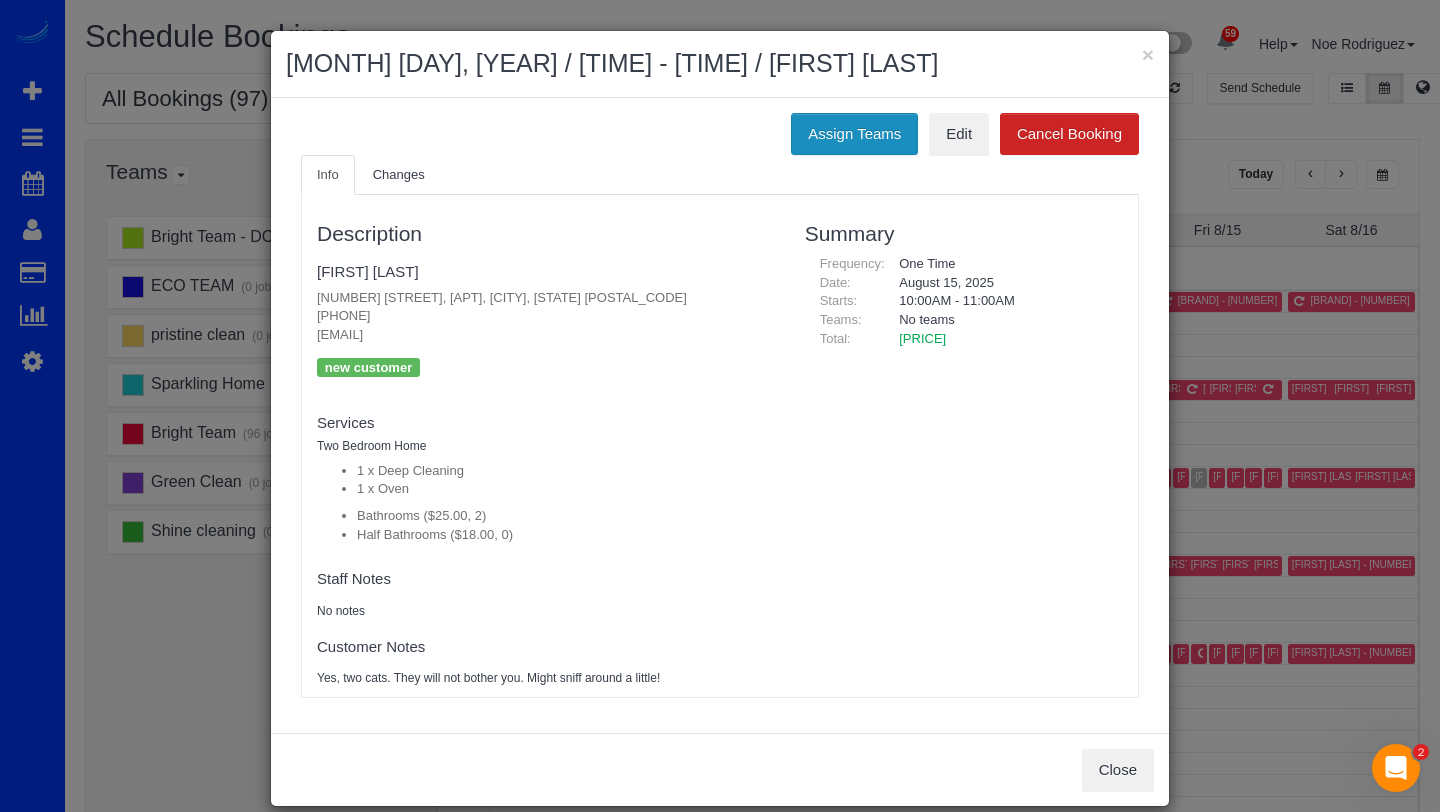 click on "Assign Teams" at bounding box center [854, 134] 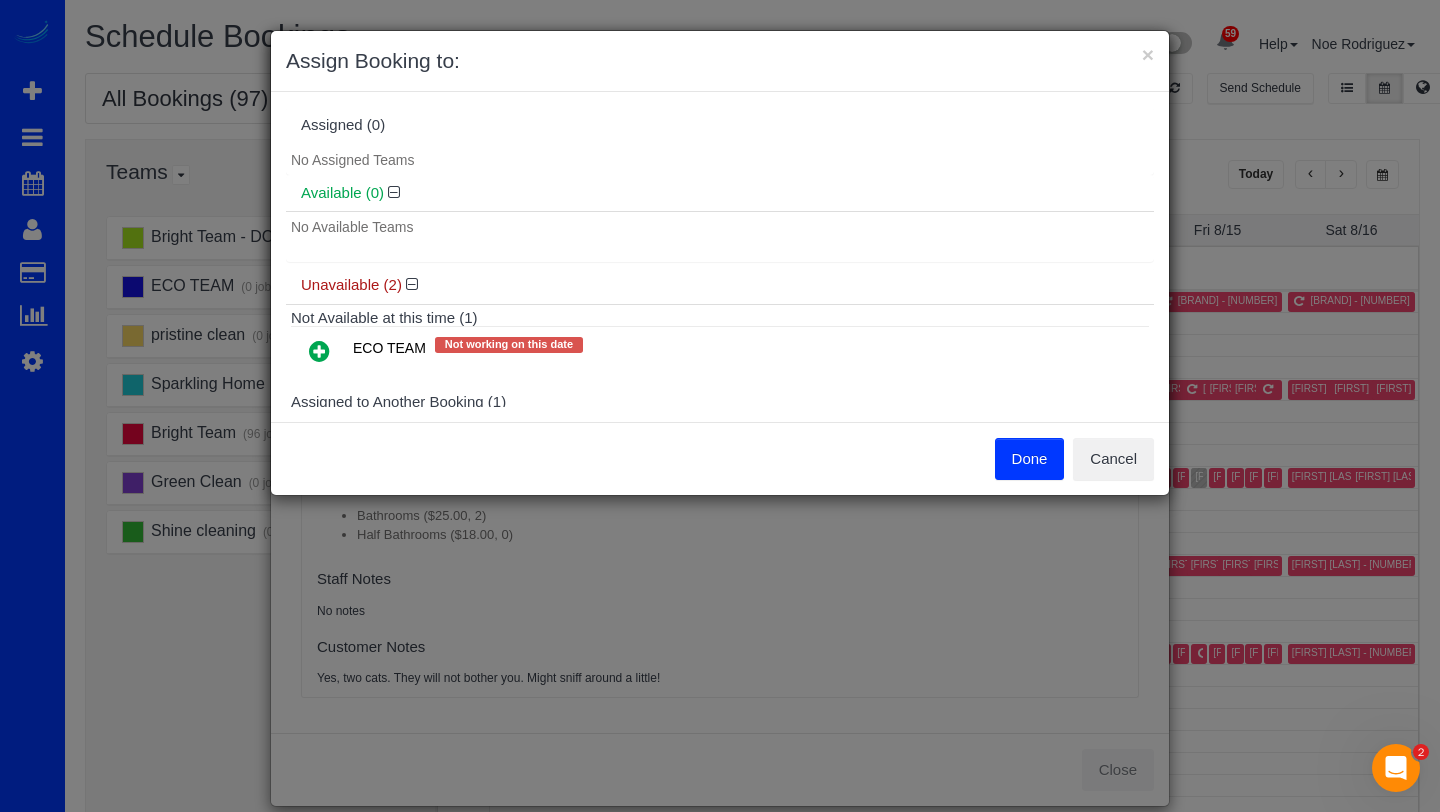 scroll, scrollTop: 94, scrollLeft: 0, axis: vertical 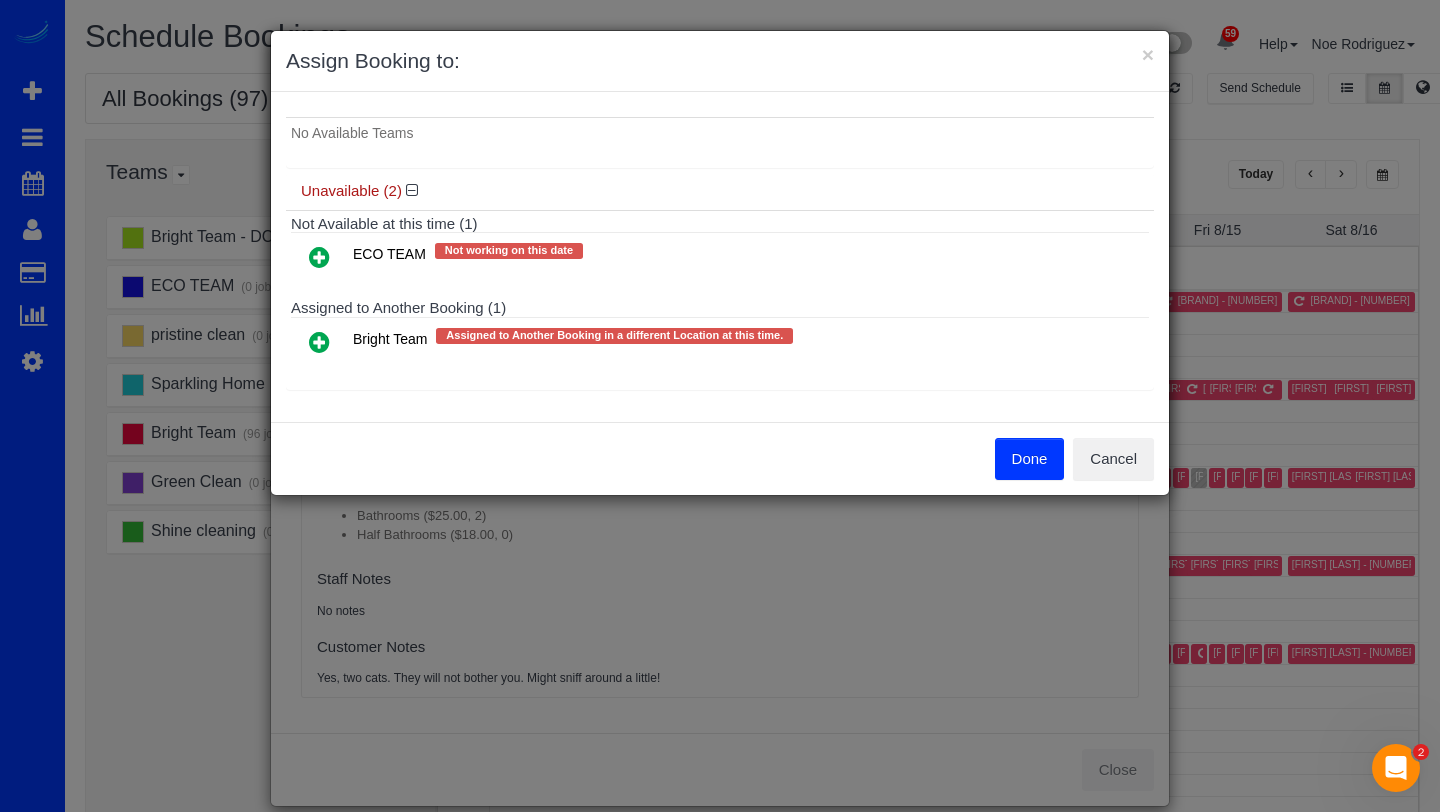 click at bounding box center [319, 343] 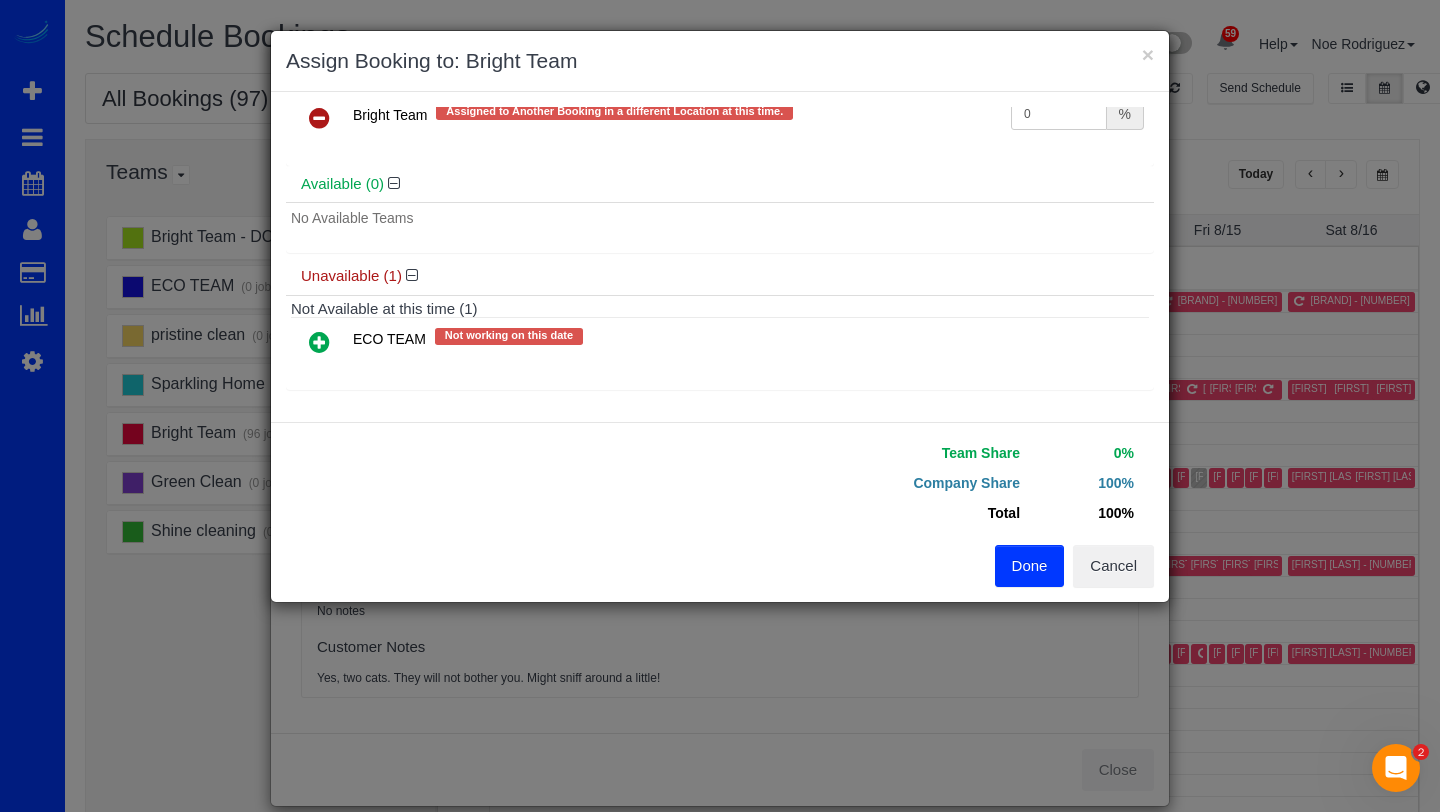 click at bounding box center (319, 343) 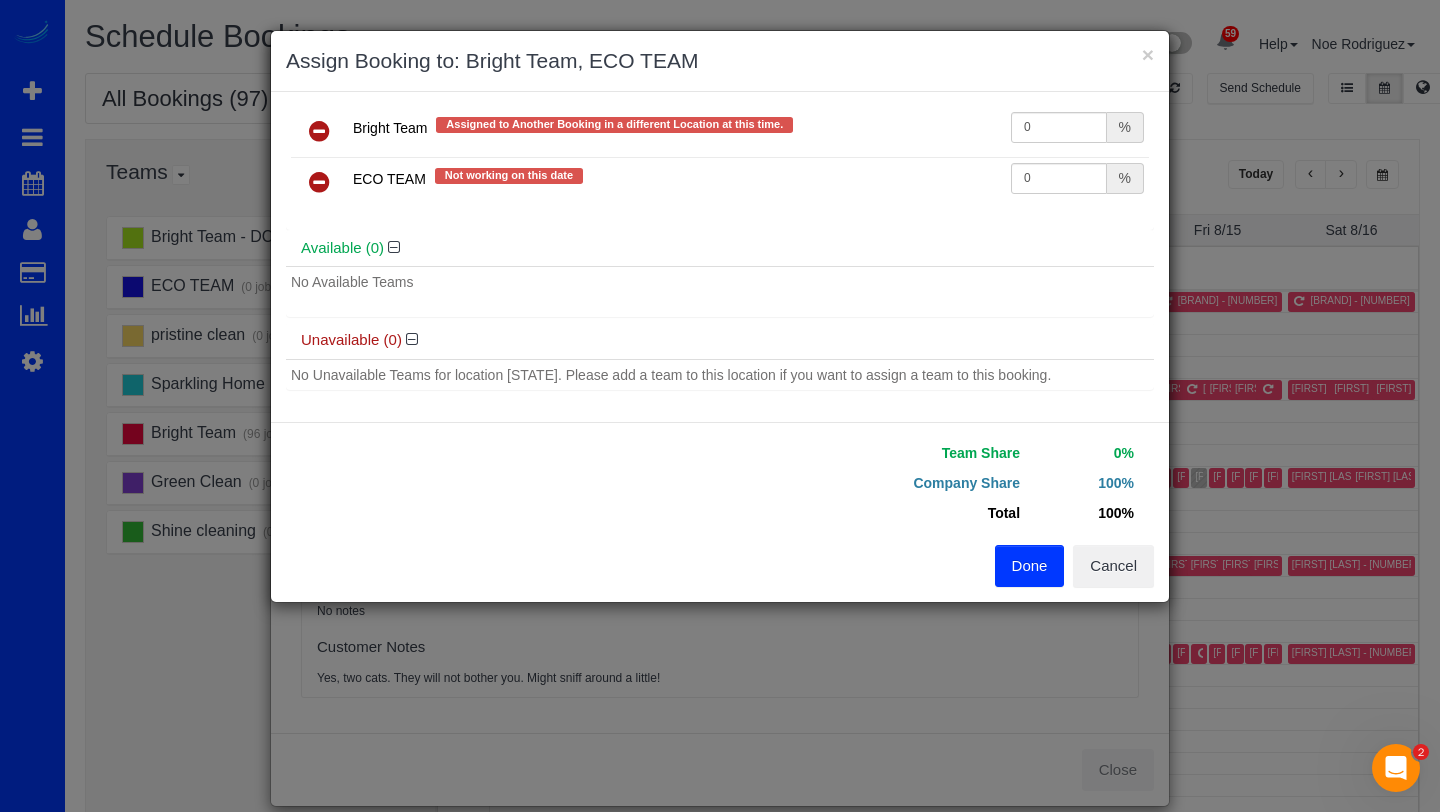 click at bounding box center (319, 182) 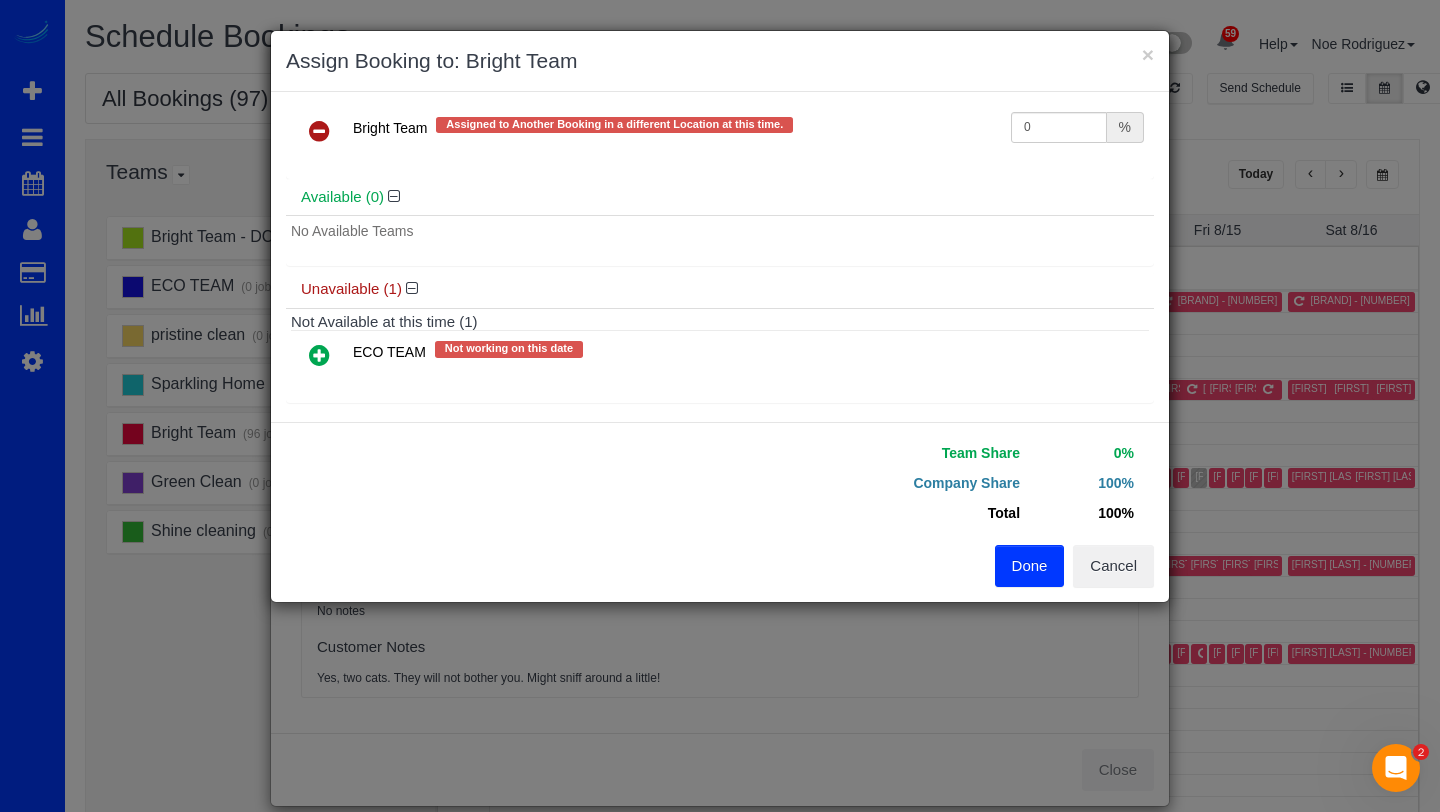 click on "Team Share
0%
Company Share
100%
Total
100%
Warning: The Company share is 0%. If this is correct, please click Save.
Change your Team shares so that the Total Share does not exceed 100%.
Done
Cancel" at bounding box center (720, 512) 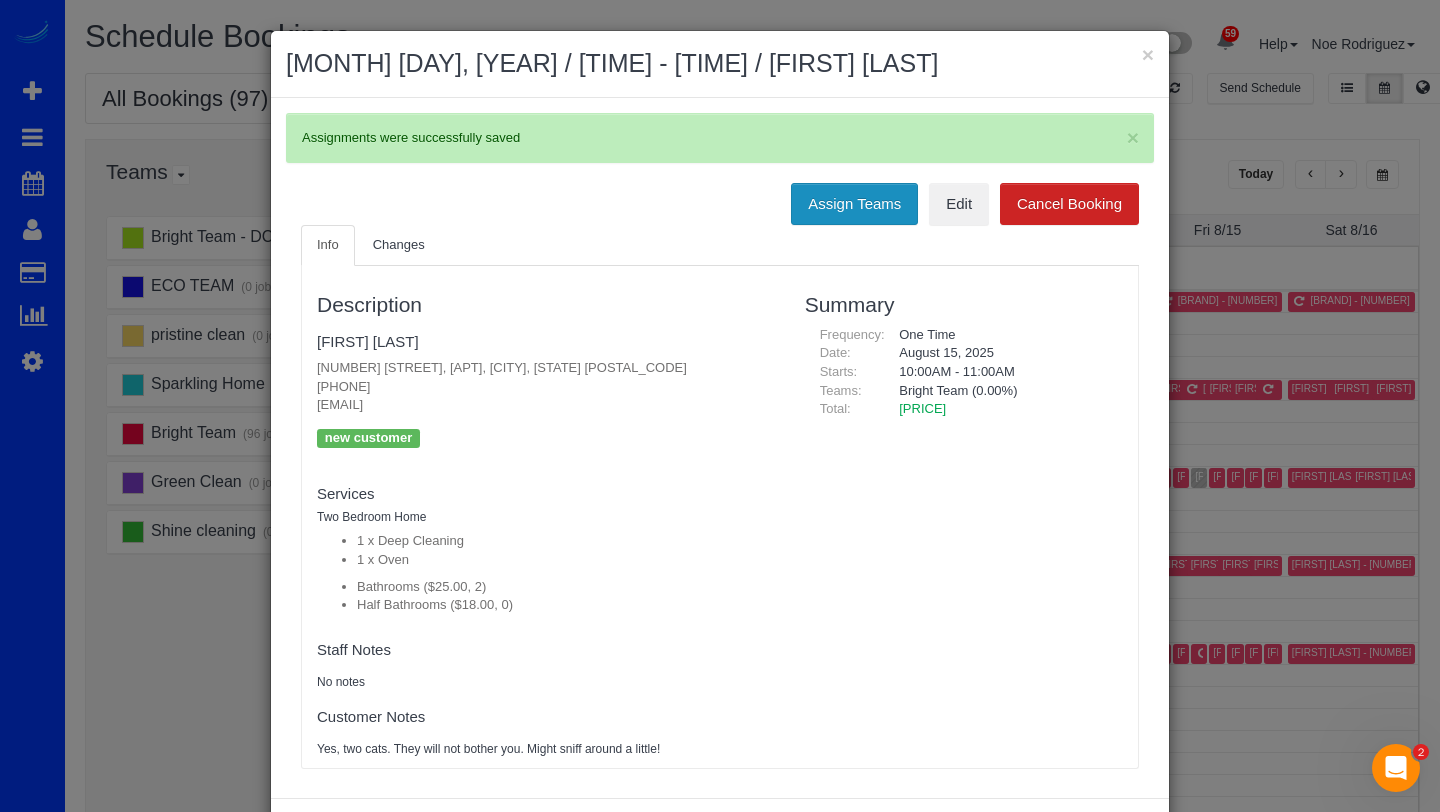scroll, scrollTop: 5, scrollLeft: 0, axis: vertical 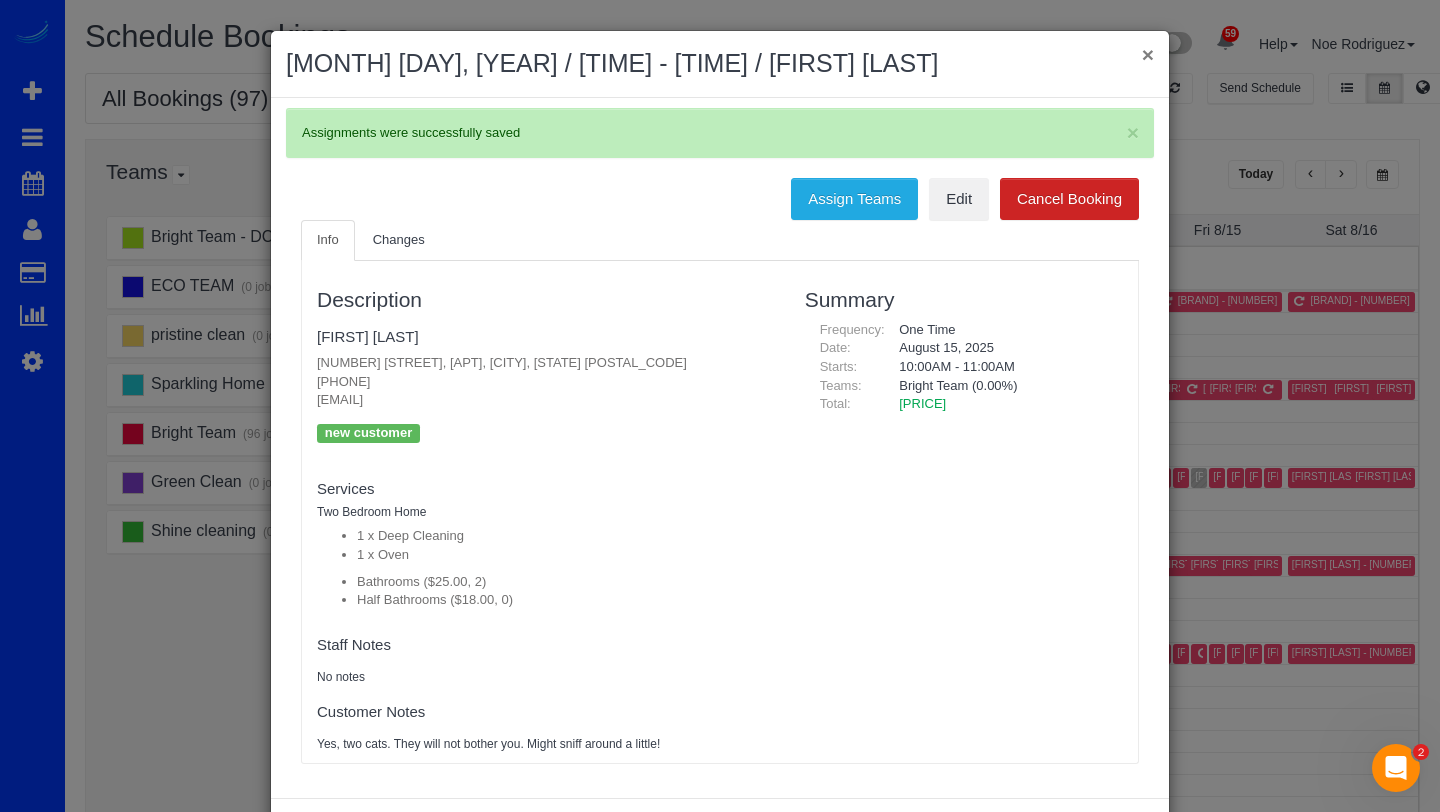 click on "×" at bounding box center (1148, 54) 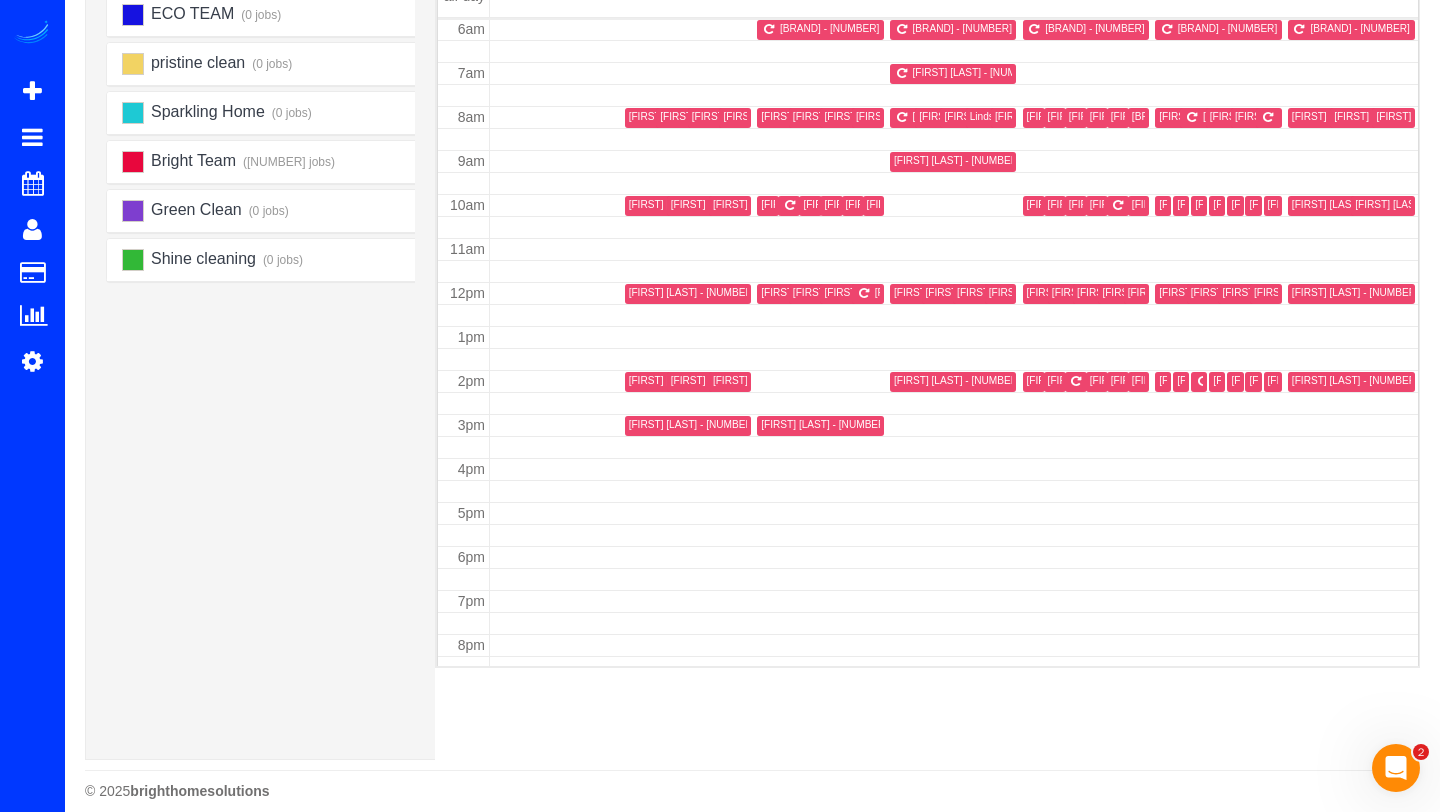 scroll, scrollTop: 281, scrollLeft: 0, axis: vertical 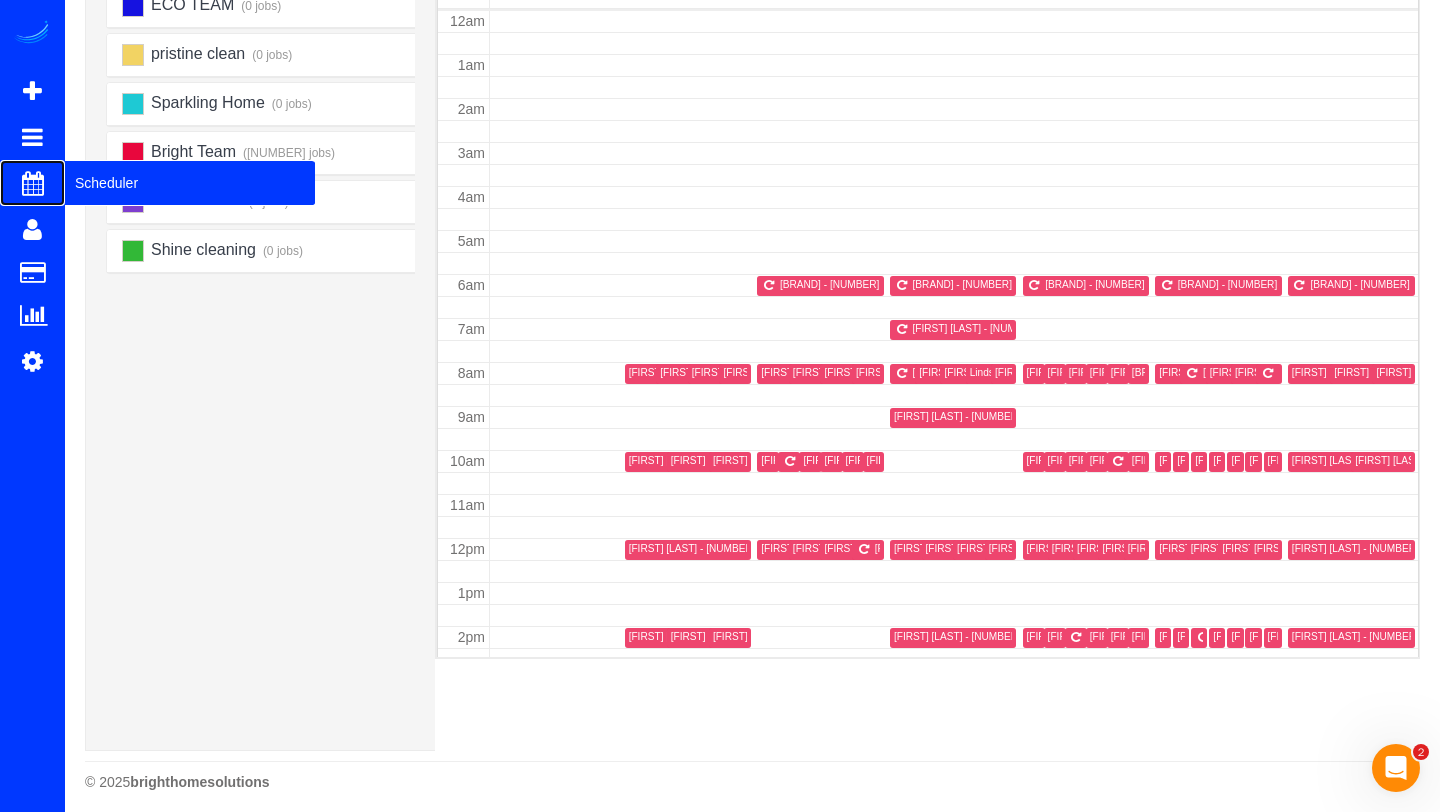 click on "Scheduler" at bounding box center [190, 183] 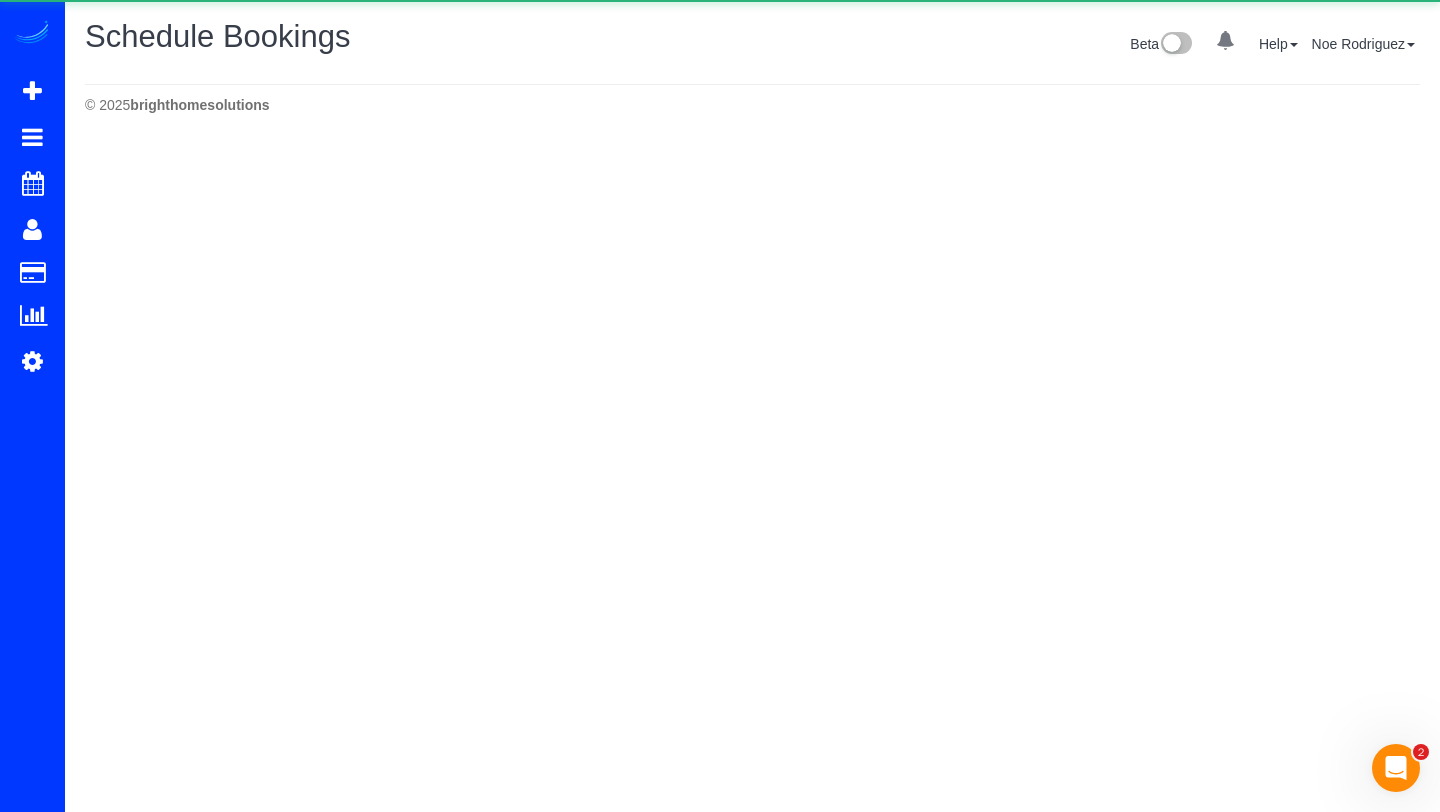 scroll, scrollTop: 0, scrollLeft: 0, axis: both 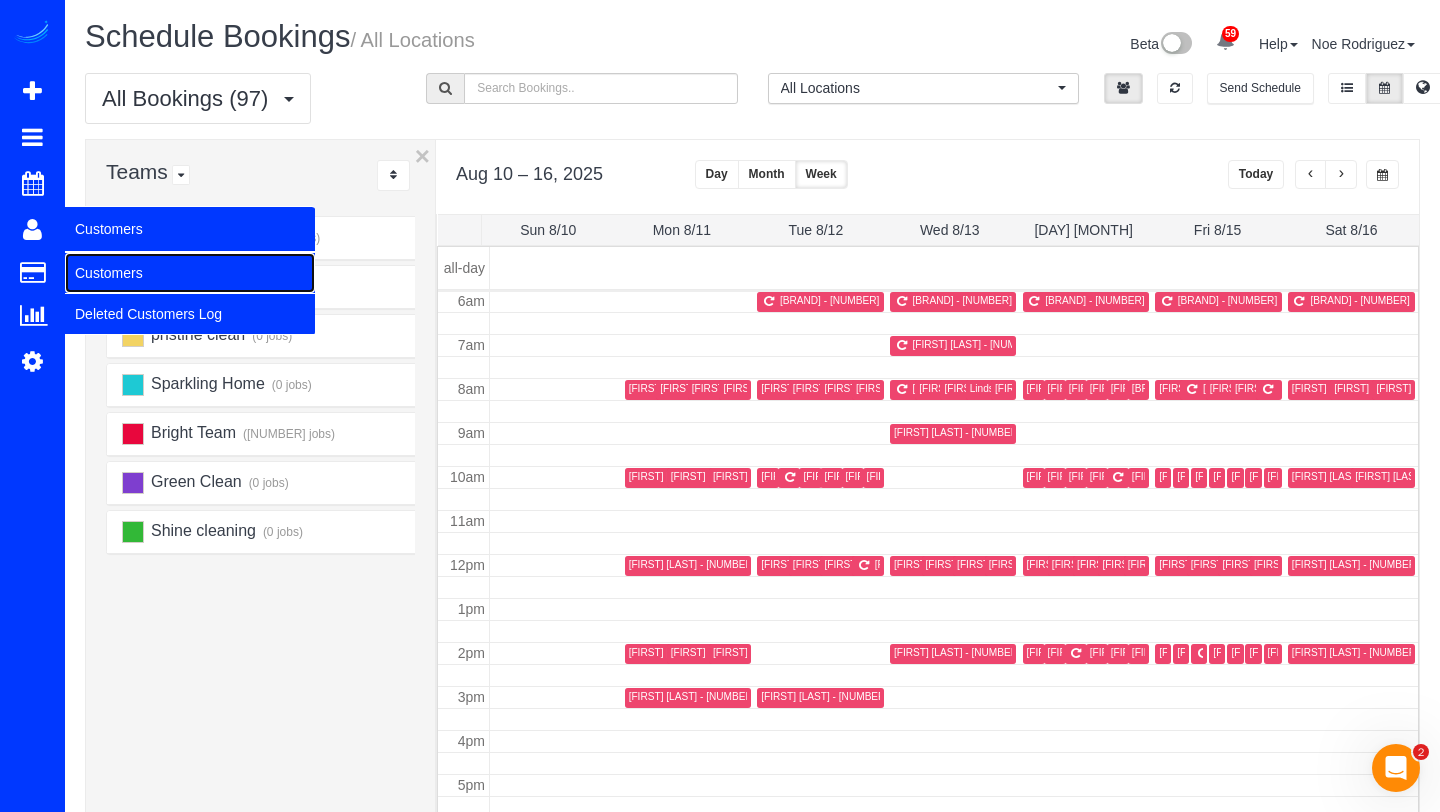 click on "Customers" at bounding box center [190, 273] 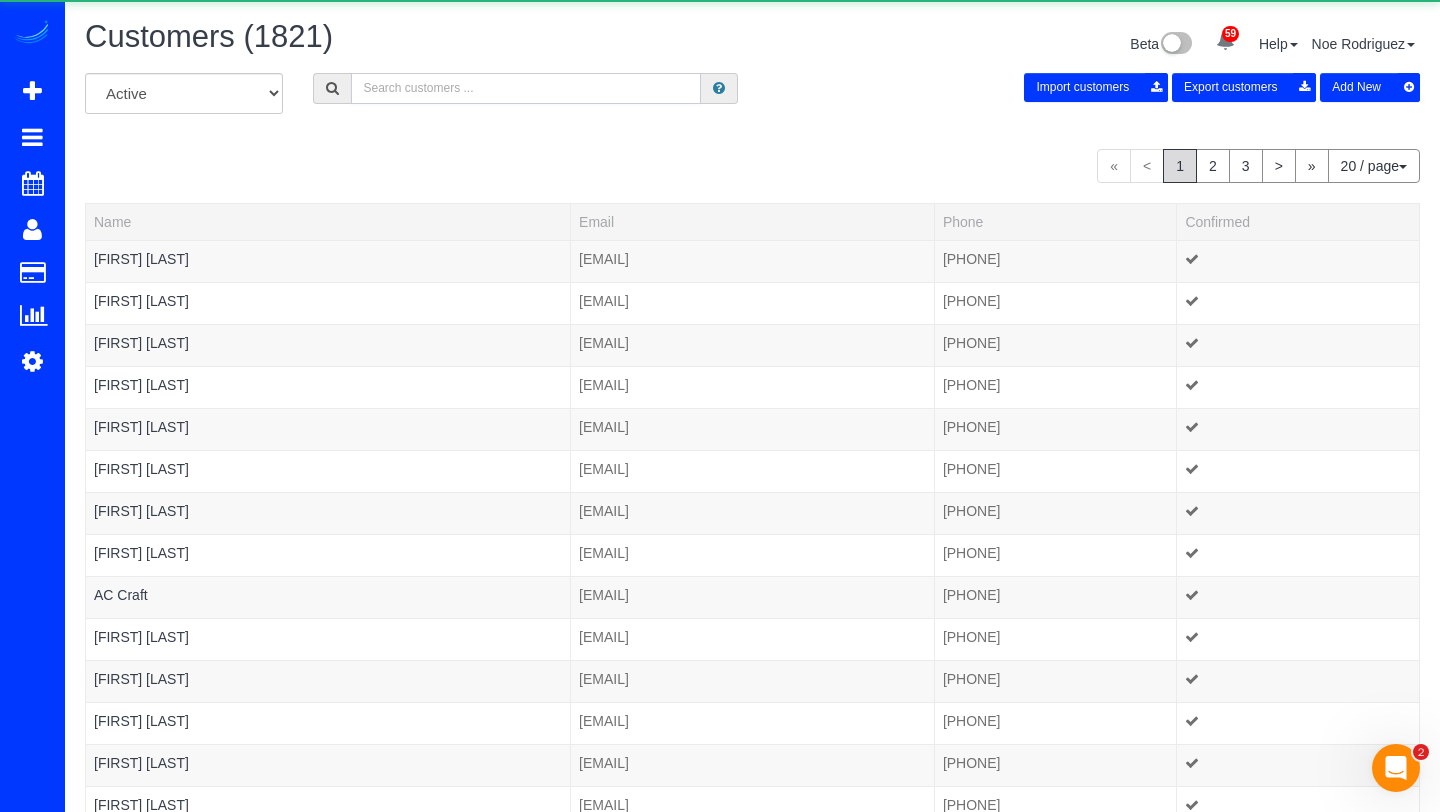 click at bounding box center (526, 88) 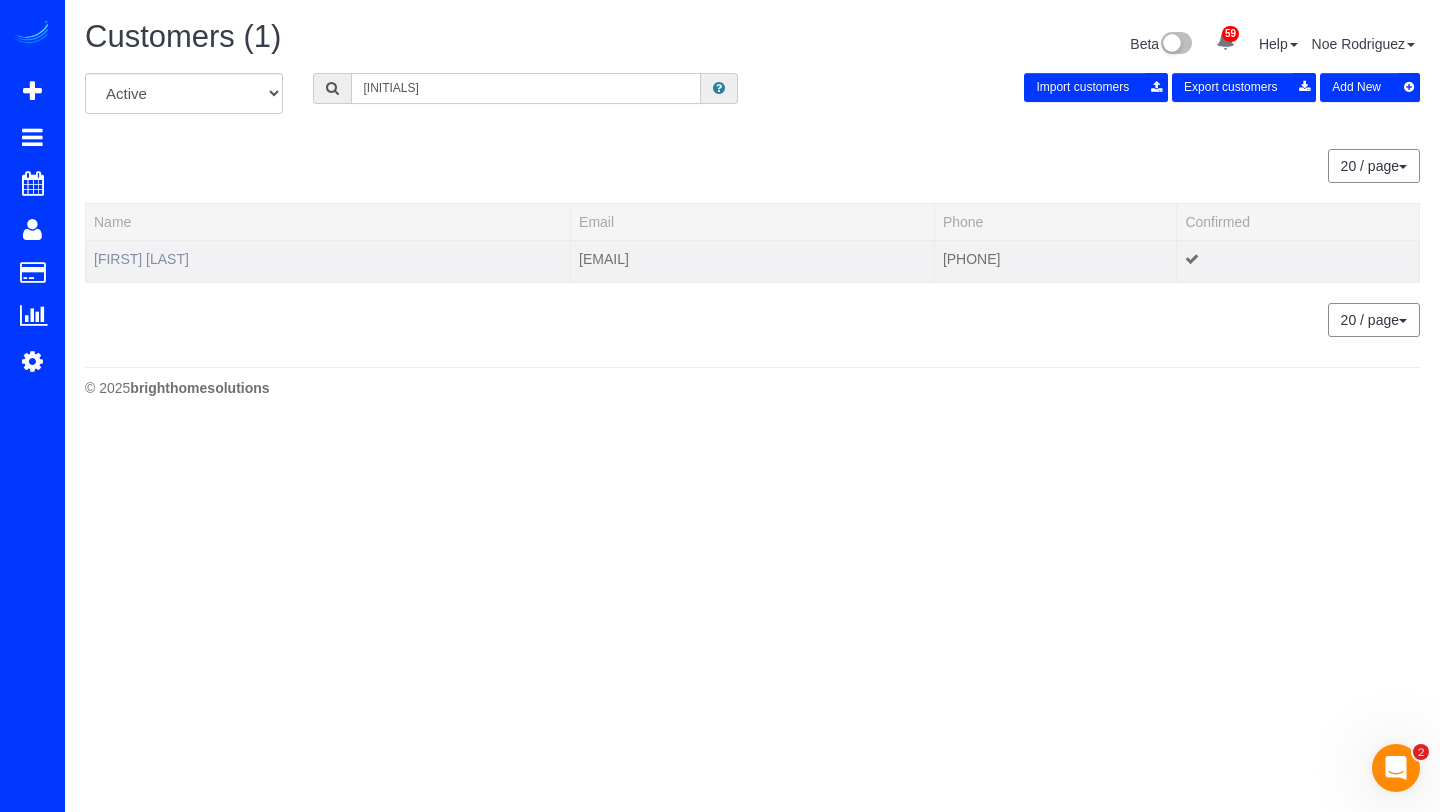 type on "[INITIALS]" 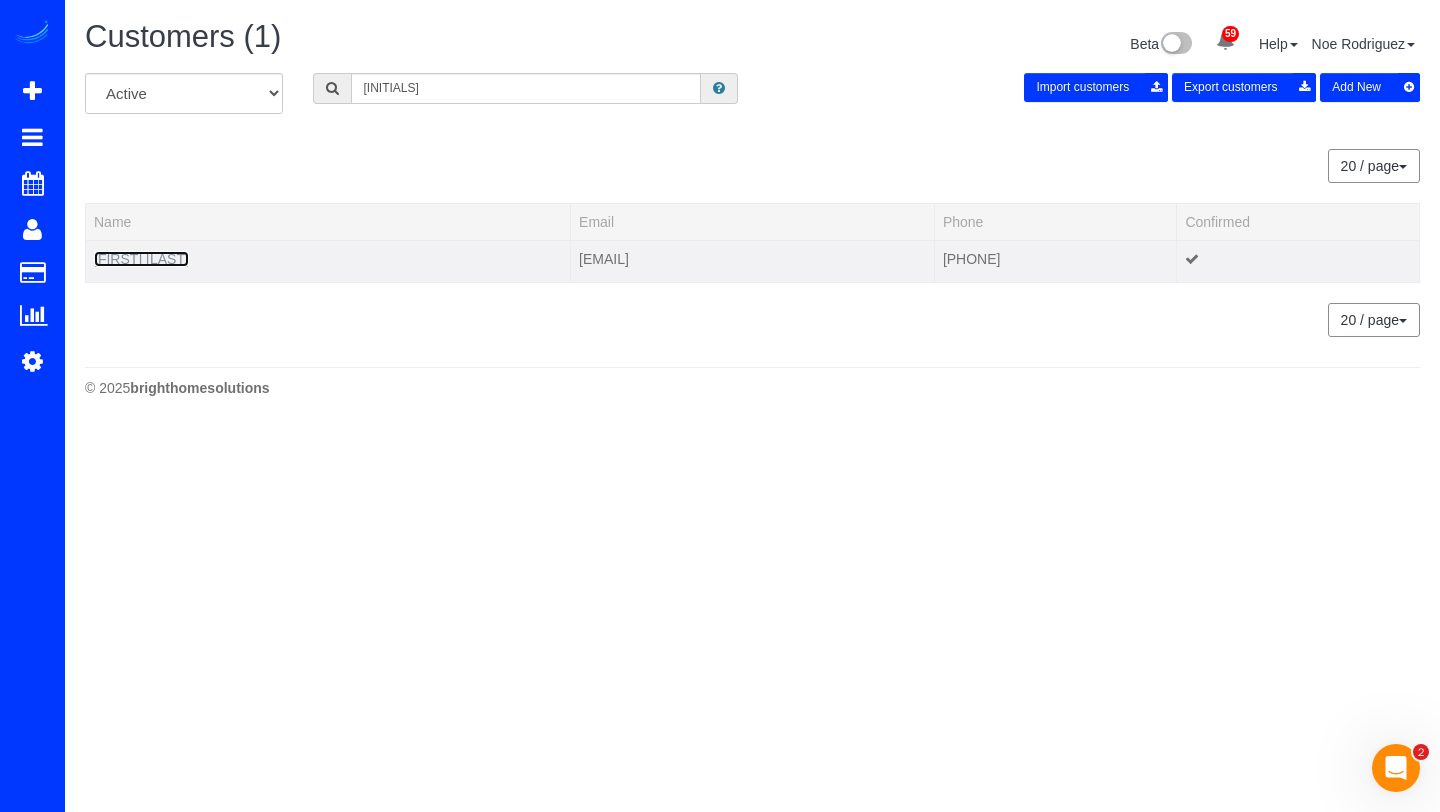 click on "[FIRST] [LAST]" at bounding box center (141, 259) 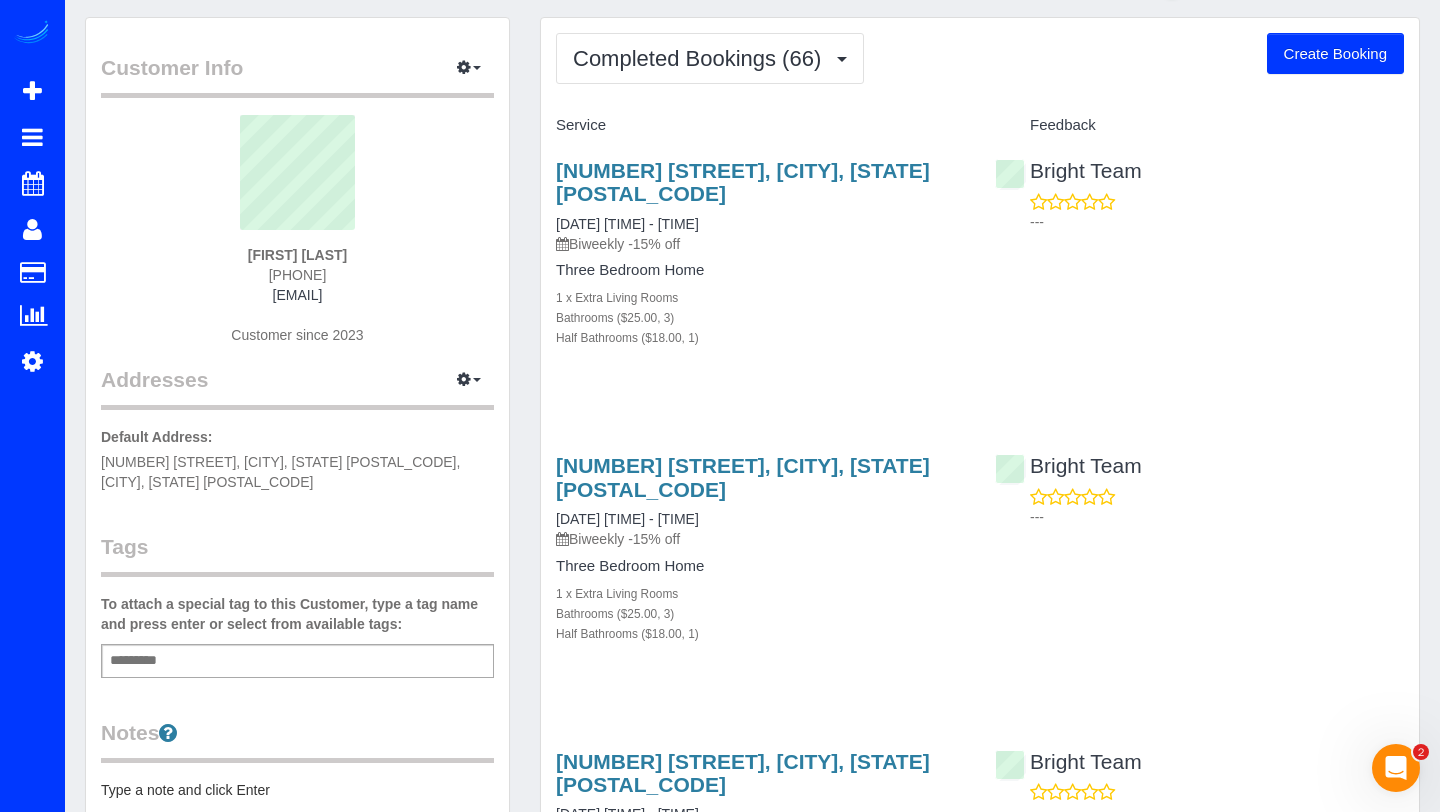 scroll, scrollTop: 52, scrollLeft: 0, axis: vertical 